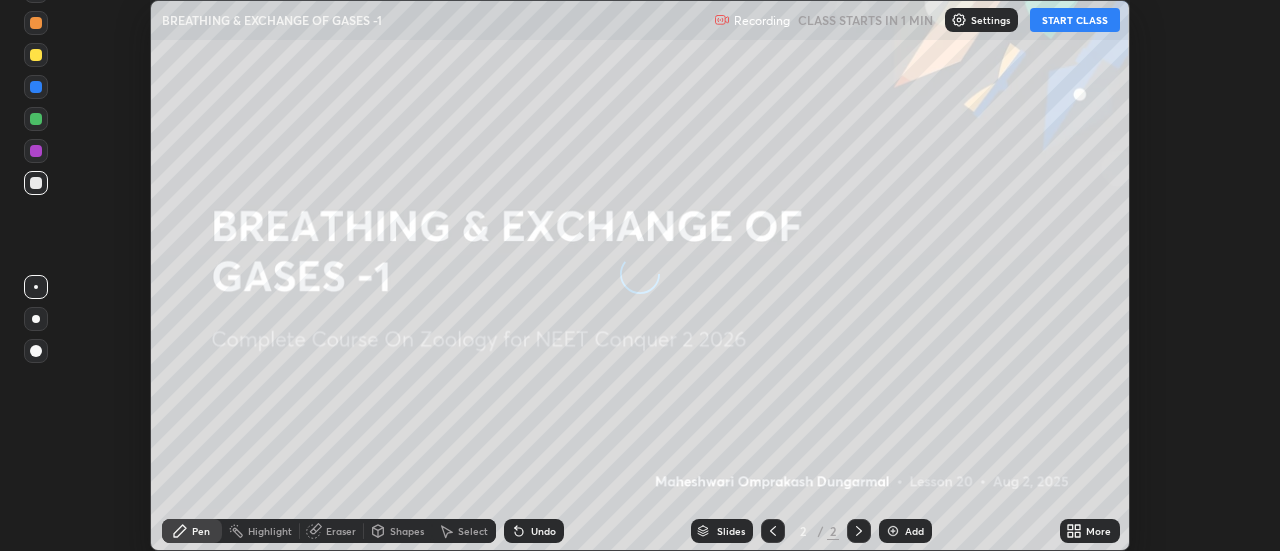 scroll, scrollTop: 0, scrollLeft: 0, axis: both 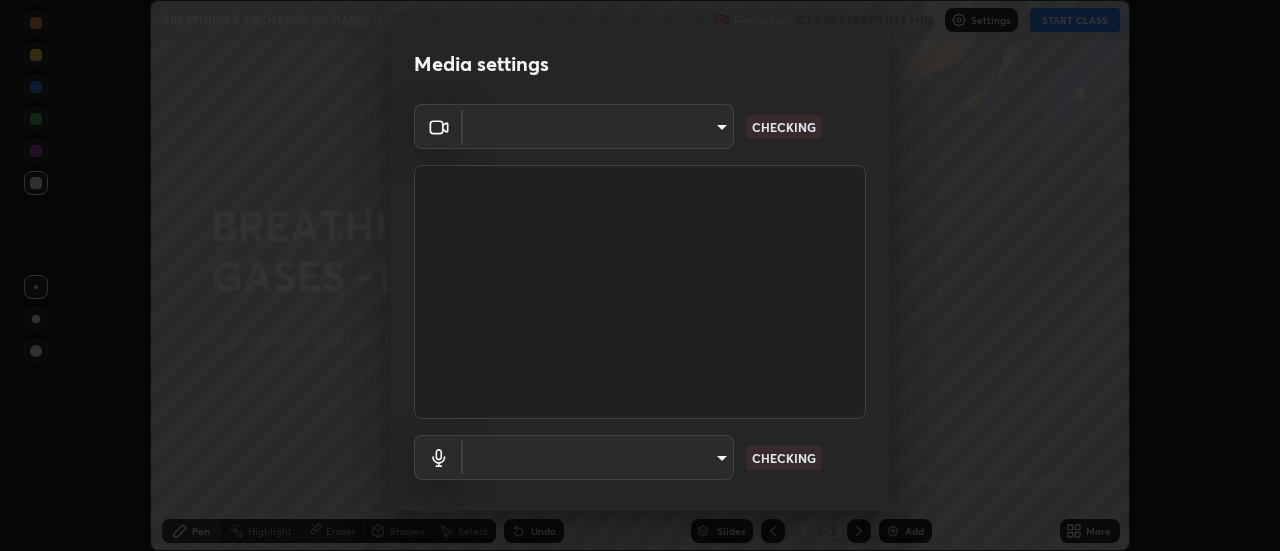 type on "b32c73f9f7383dfd5894755b812e900e91b535440668f828b547b286affdb2a7" 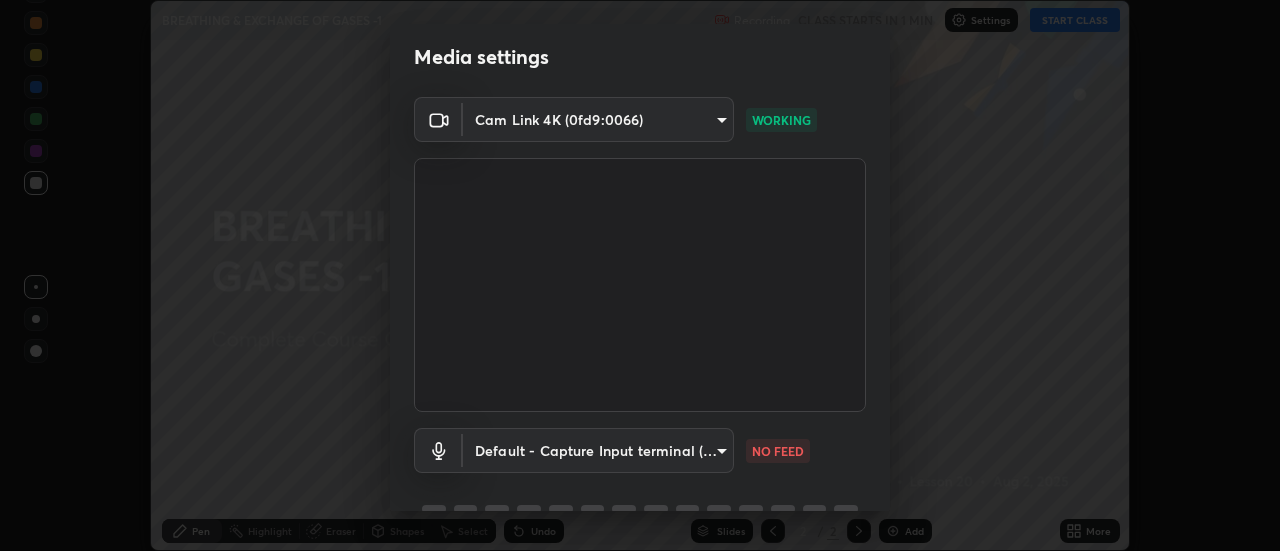 scroll, scrollTop: 0, scrollLeft: 0, axis: both 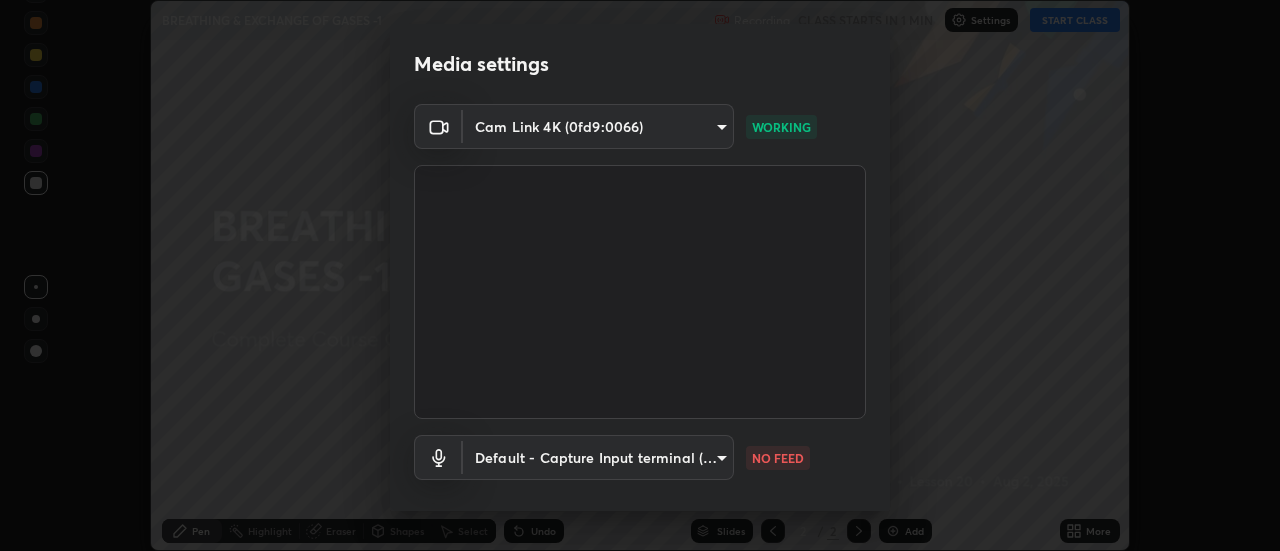 click on "Erase all BREATHING & EXCHANGE OF GASES -1 Recording CLASS STARTS IN 1 MIN Settings START CLASS Setting up your live class BREATHING & EXCHANGE OF GASES -1 • L20 of Complete Course On Zoology for NEET Conquer 2 2026 [FIRST] [LAST] Pen Highlight Eraser Shapes Select Undo Slides 2 / 2 Add More No doubts shared Encourage your learners to ask a doubt for better clarity Report an issue Reason for reporting Buffering Chat not working Audio - Video sync issue Educator video quality low ​ Attach an image Report Media settings Cam Link 4K (0fd9:0066) b32c73f9f7383dfd5894755b812e900e91b535440668f828b547b286affdb2a7 WORKING Default - Capture Input terminal (Digital Array MIC) default NO FEED 1 / 5 Next" at bounding box center [640, 275] 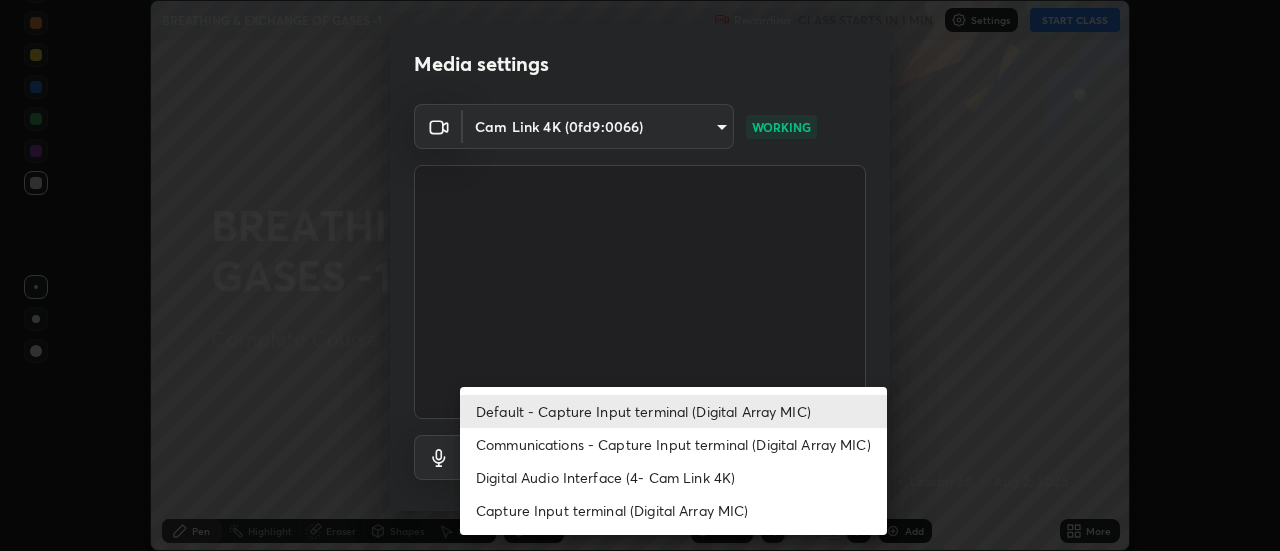 click on "Digital Audio Interface (4- Cam Link 4K)" at bounding box center [673, 477] 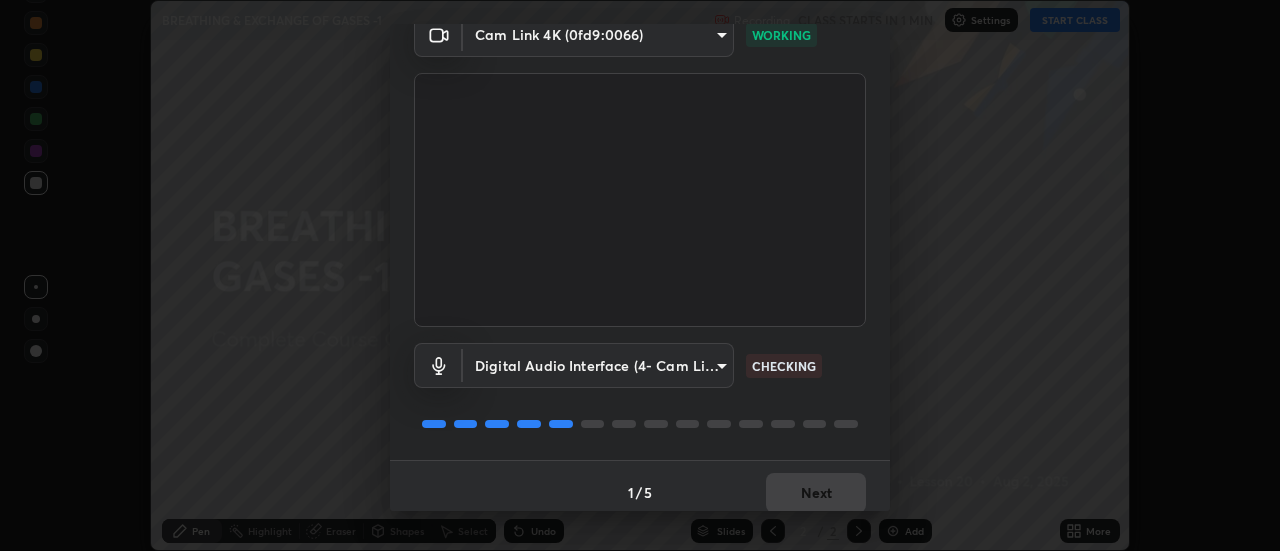 scroll, scrollTop: 105, scrollLeft: 0, axis: vertical 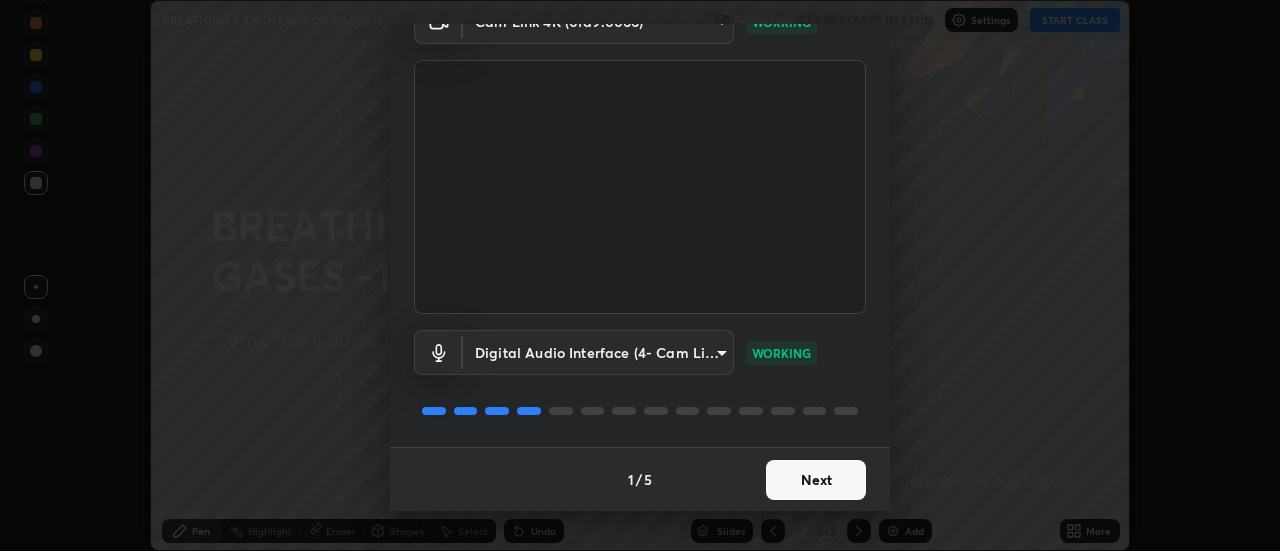 click on "Next" at bounding box center [816, 480] 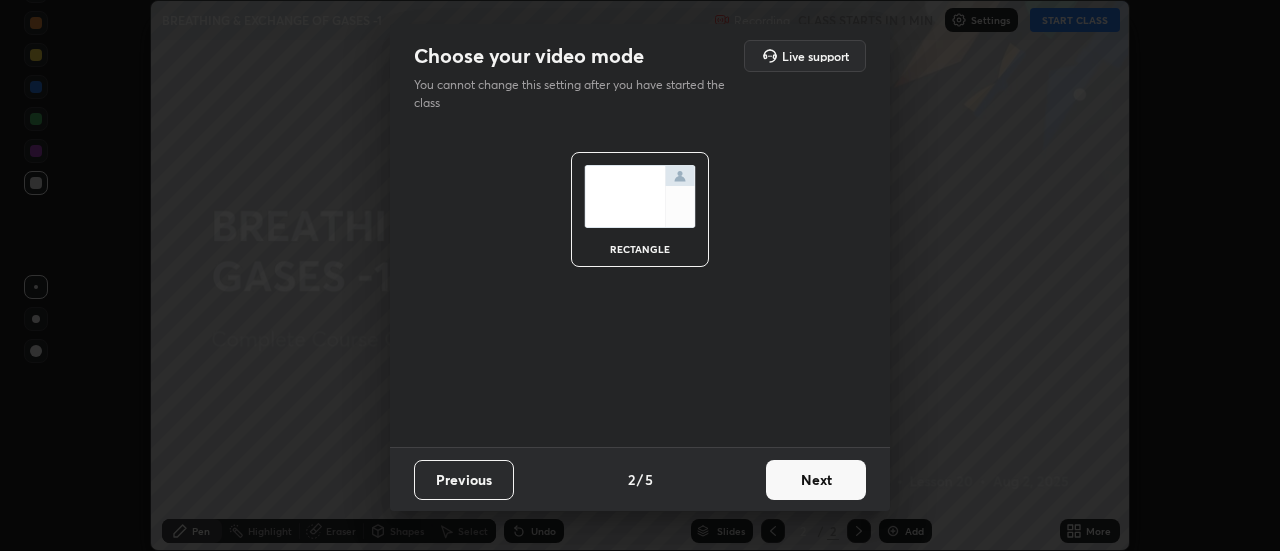 scroll, scrollTop: 0, scrollLeft: 0, axis: both 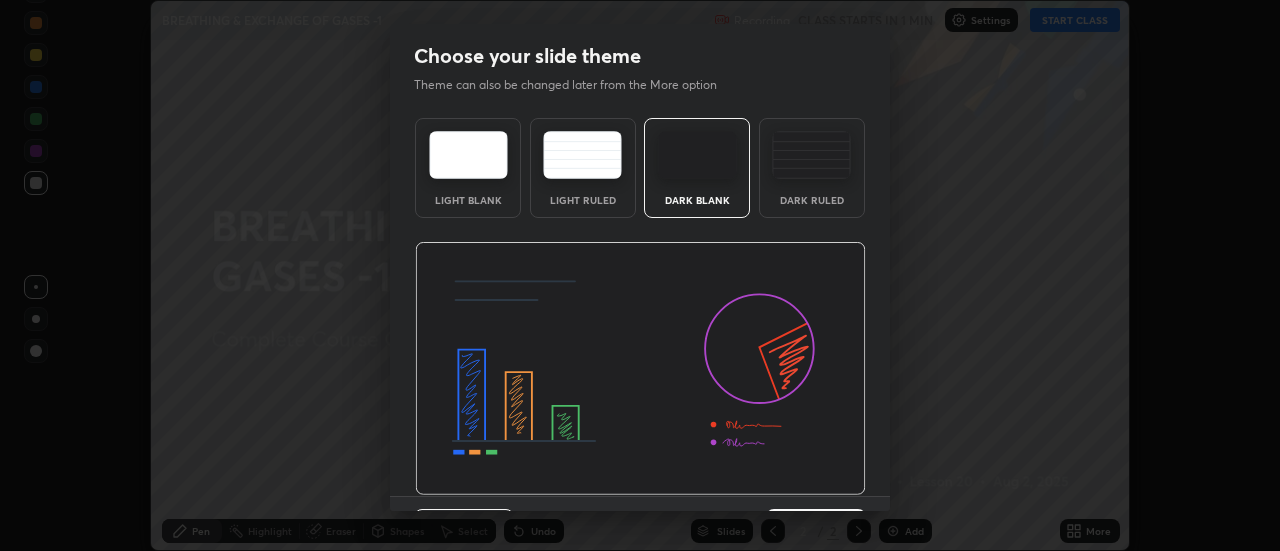 click at bounding box center [811, 155] 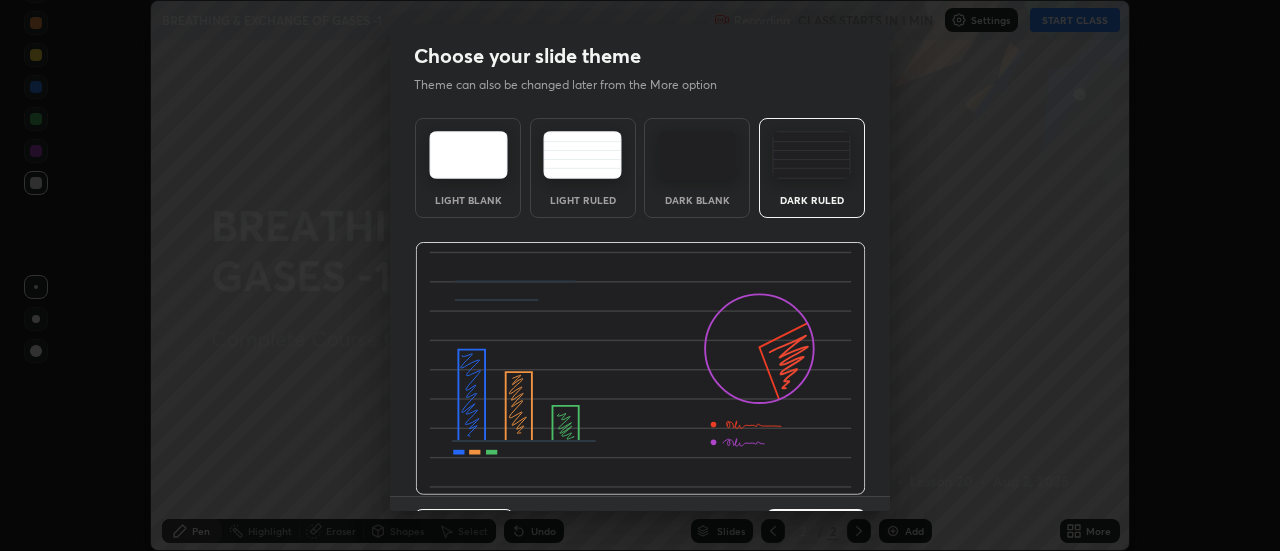 scroll, scrollTop: 49, scrollLeft: 0, axis: vertical 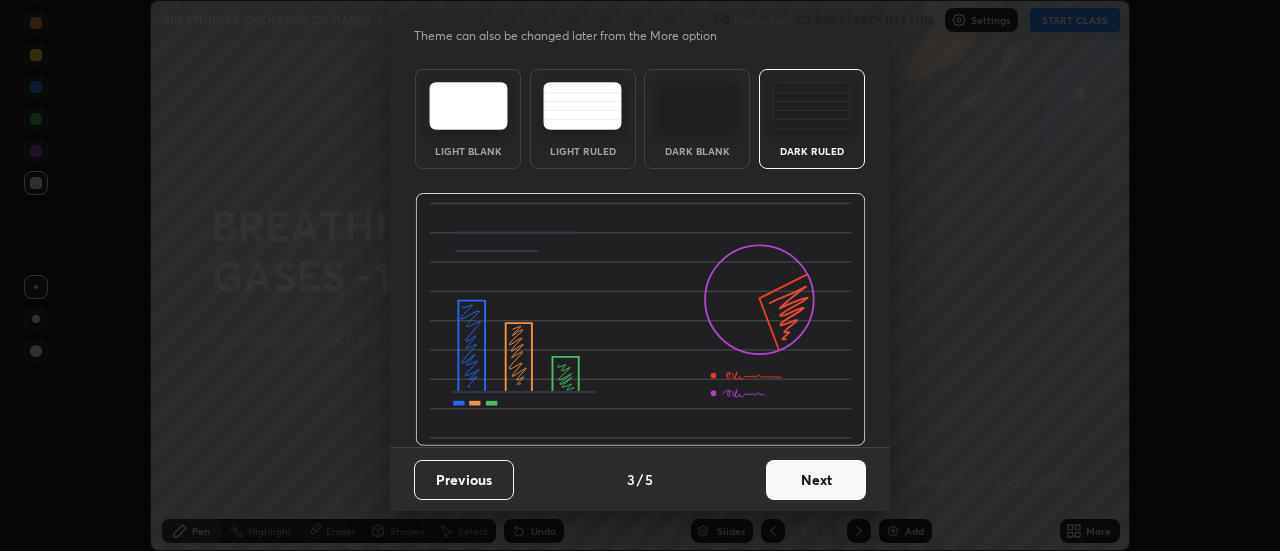 click on "Next" at bounding box center [816, 480] 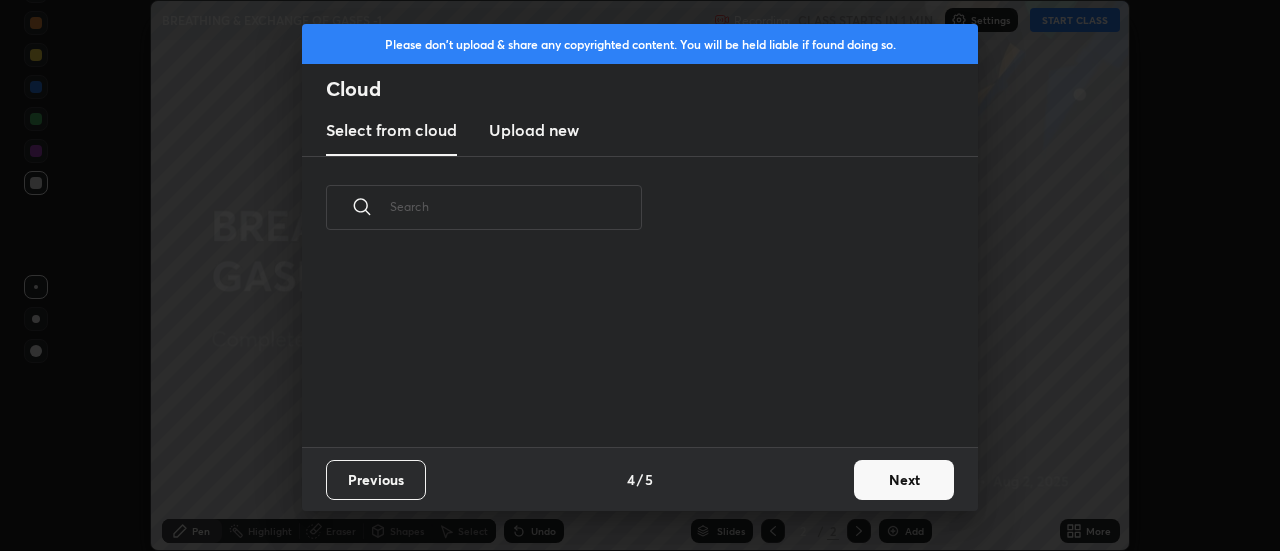scroll, scrollTop: 0, scrollLeft: 0, axis: both 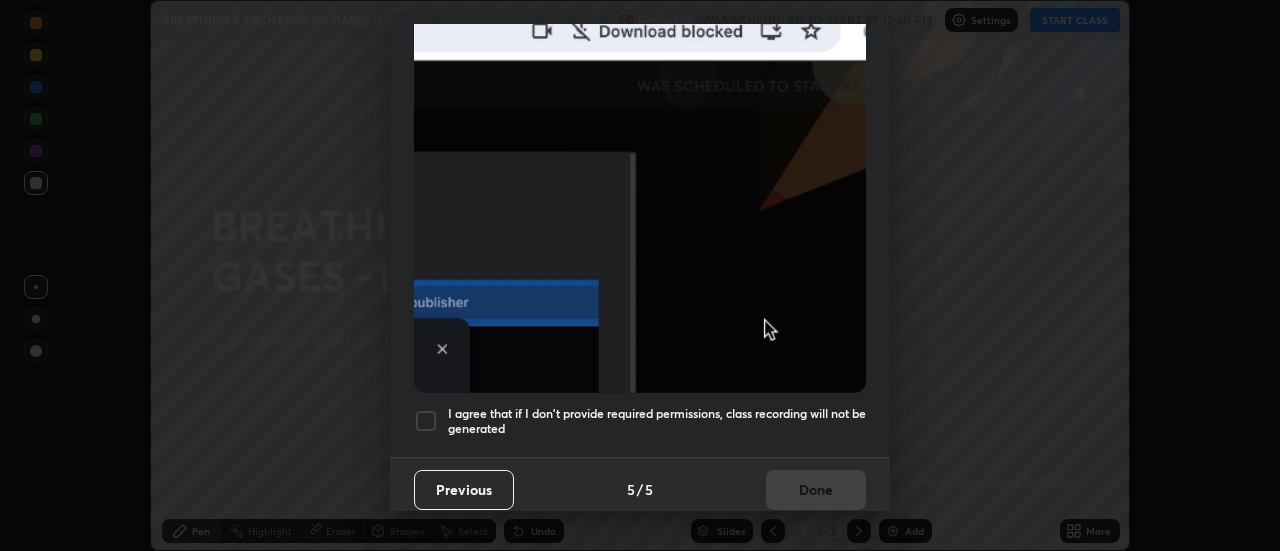 click at bounding box center (426, 421) 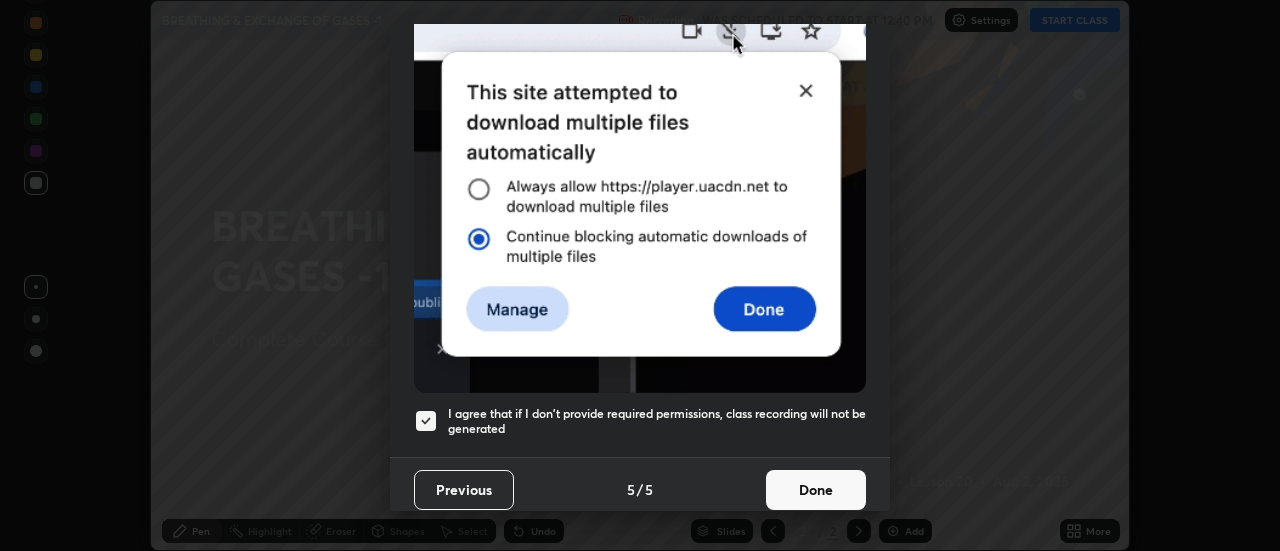 click on "Done" at bounding box center [816, 490] 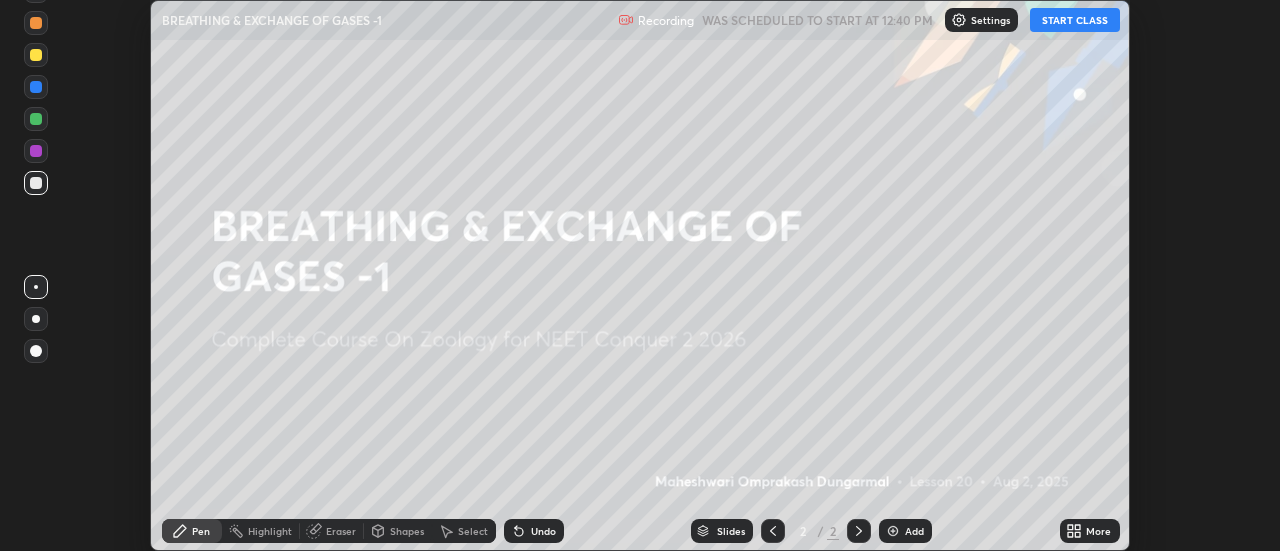 click 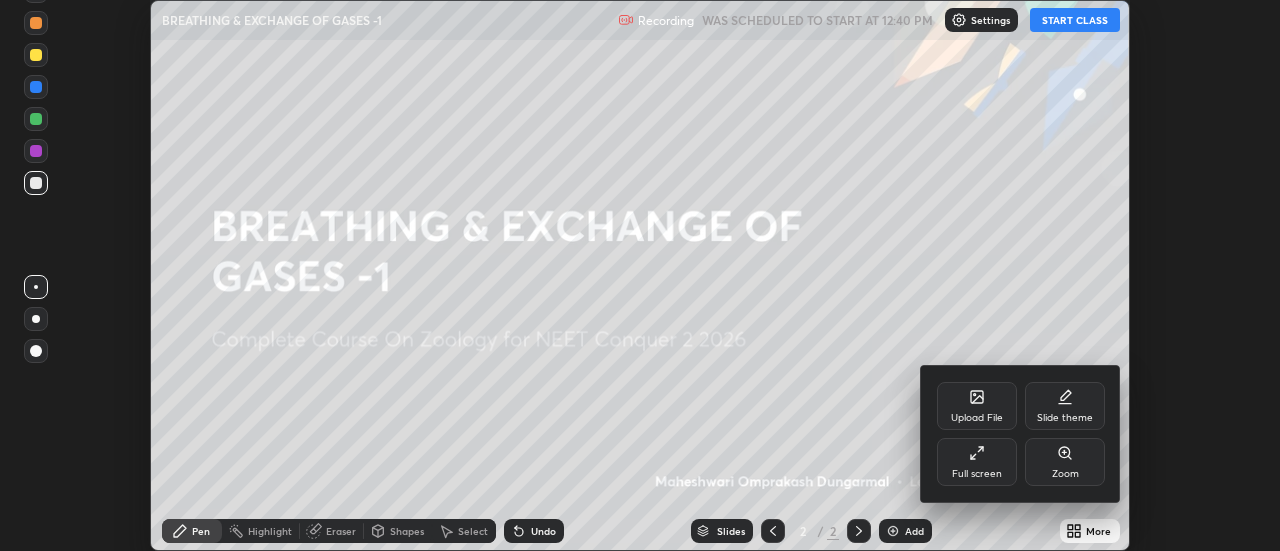 click 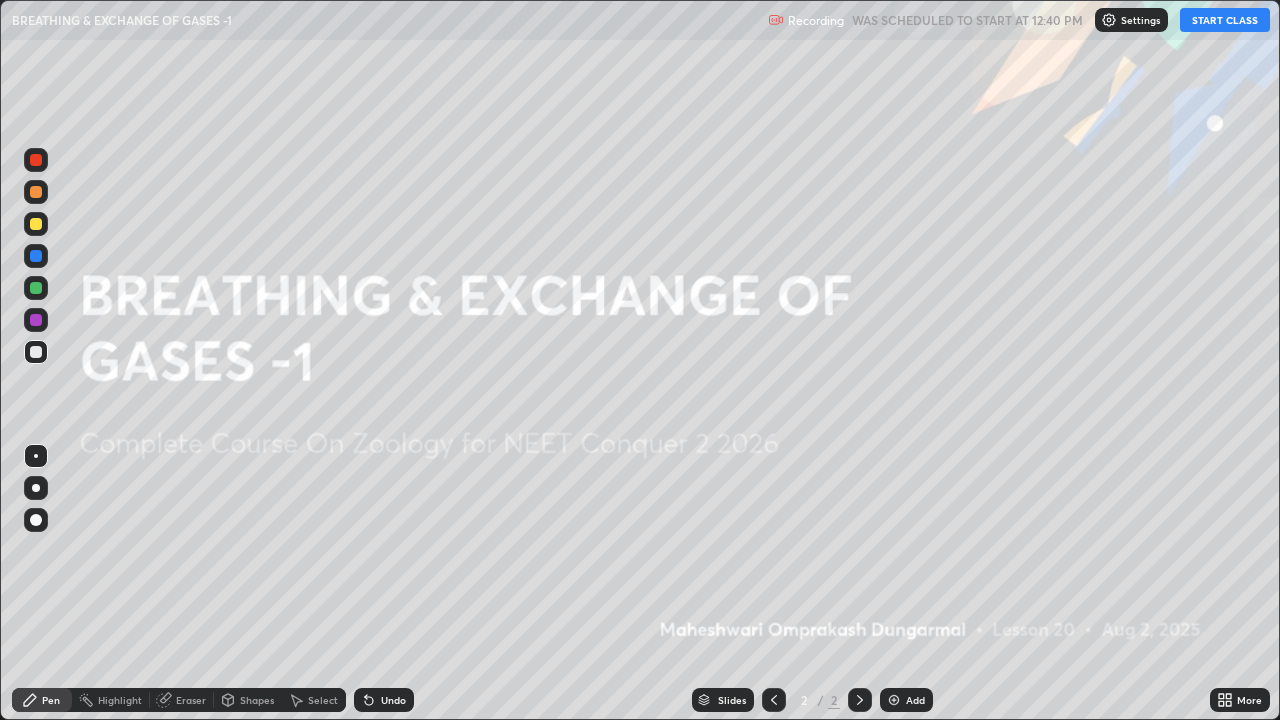 scroll, scrollTop: 99280, scrollLeft: 98720, axis: both 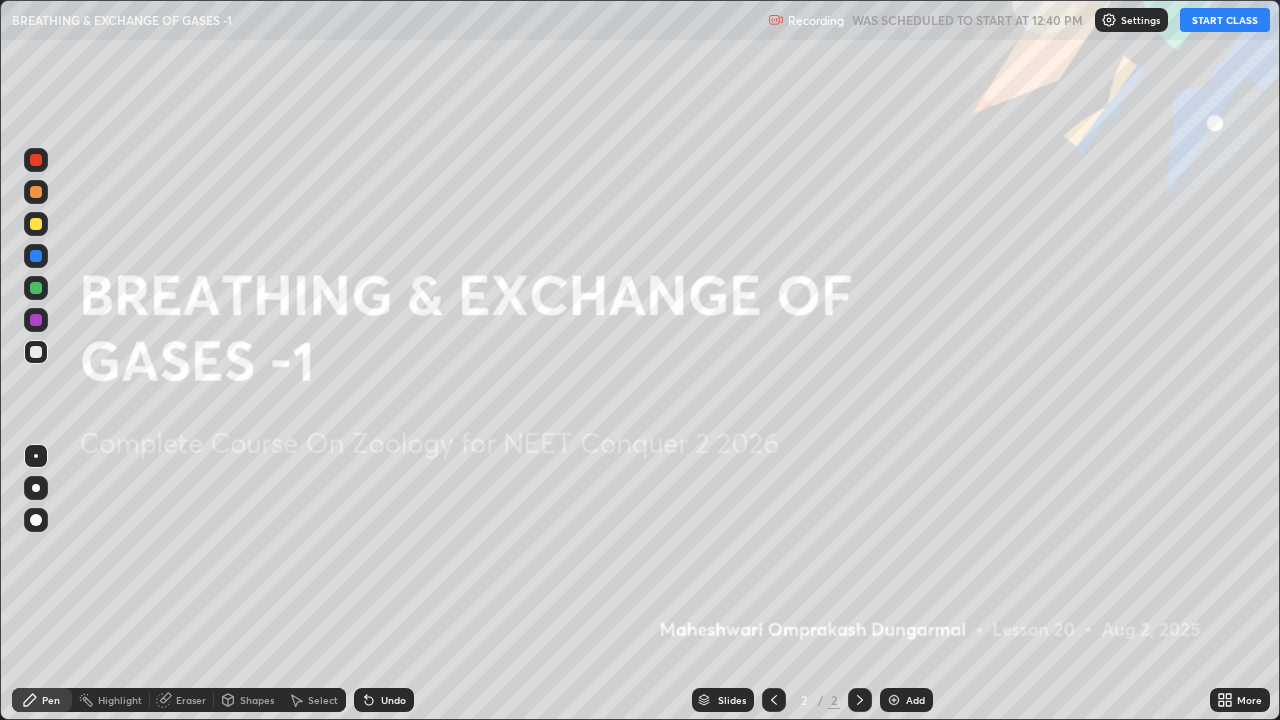 click on "START CLASS" at bounding box center (1225, 20) 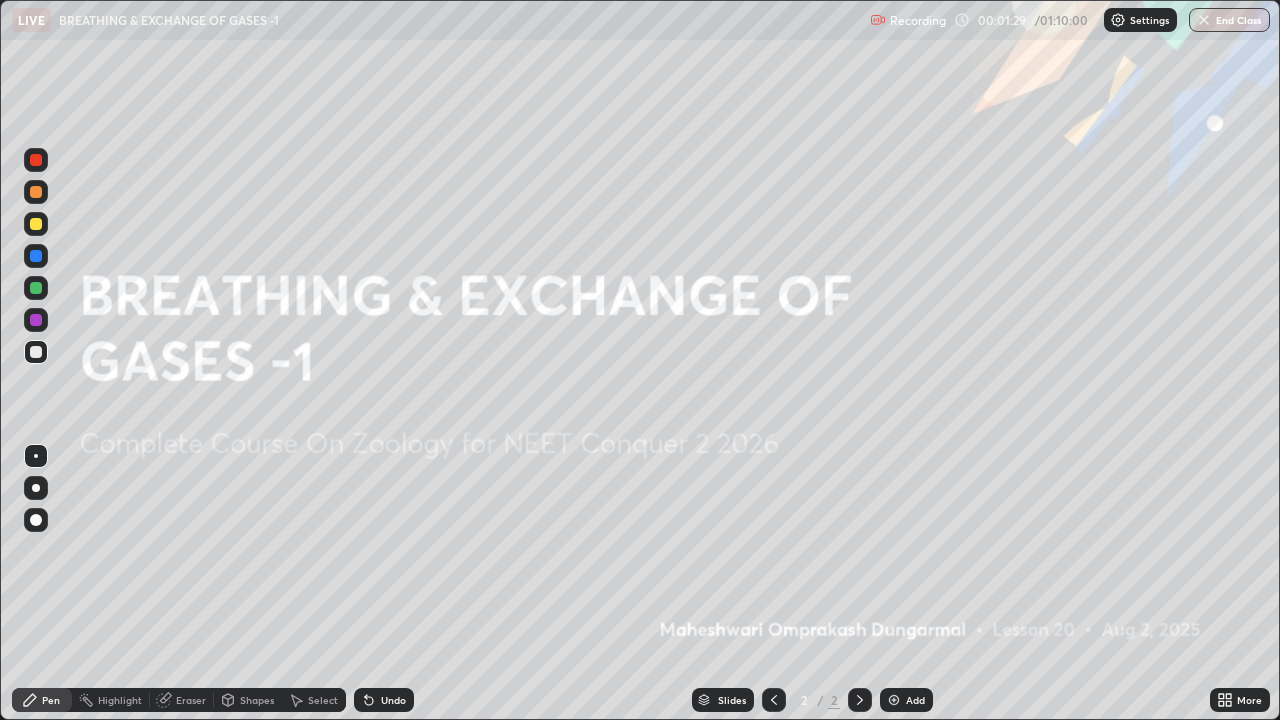 click at bounding box center (894, 700) 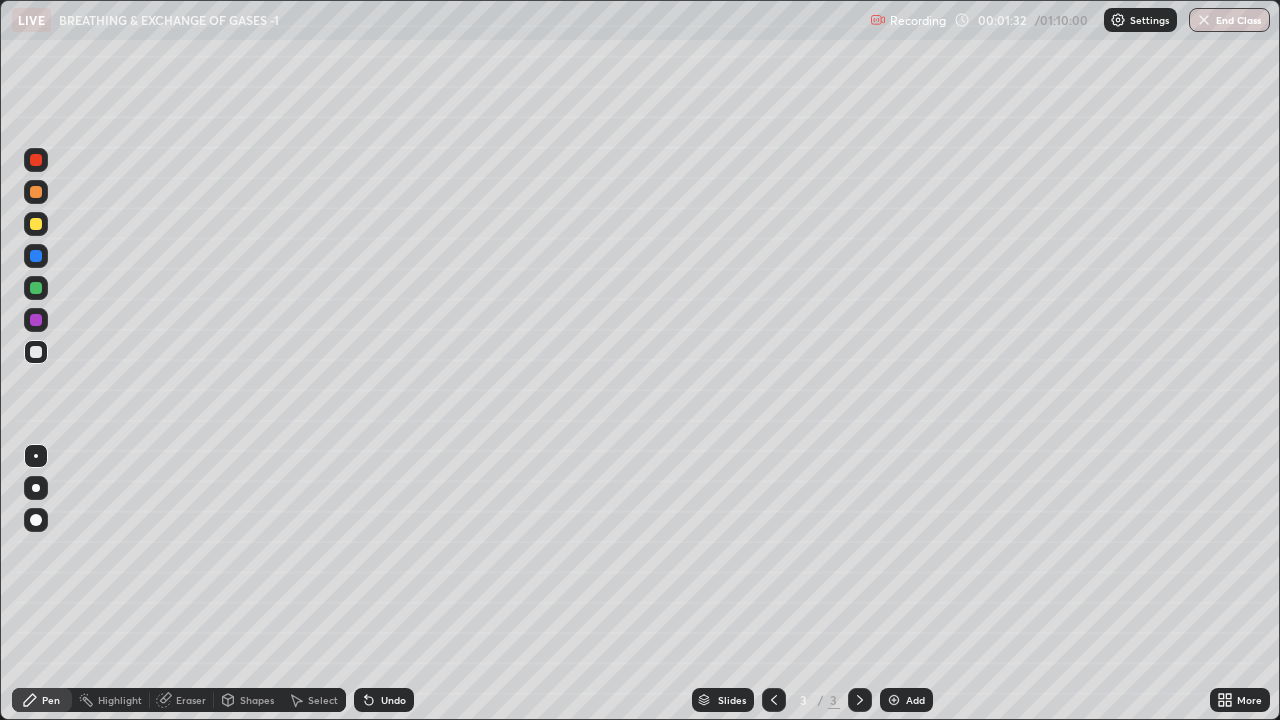 click at bounding box center (36, 488) 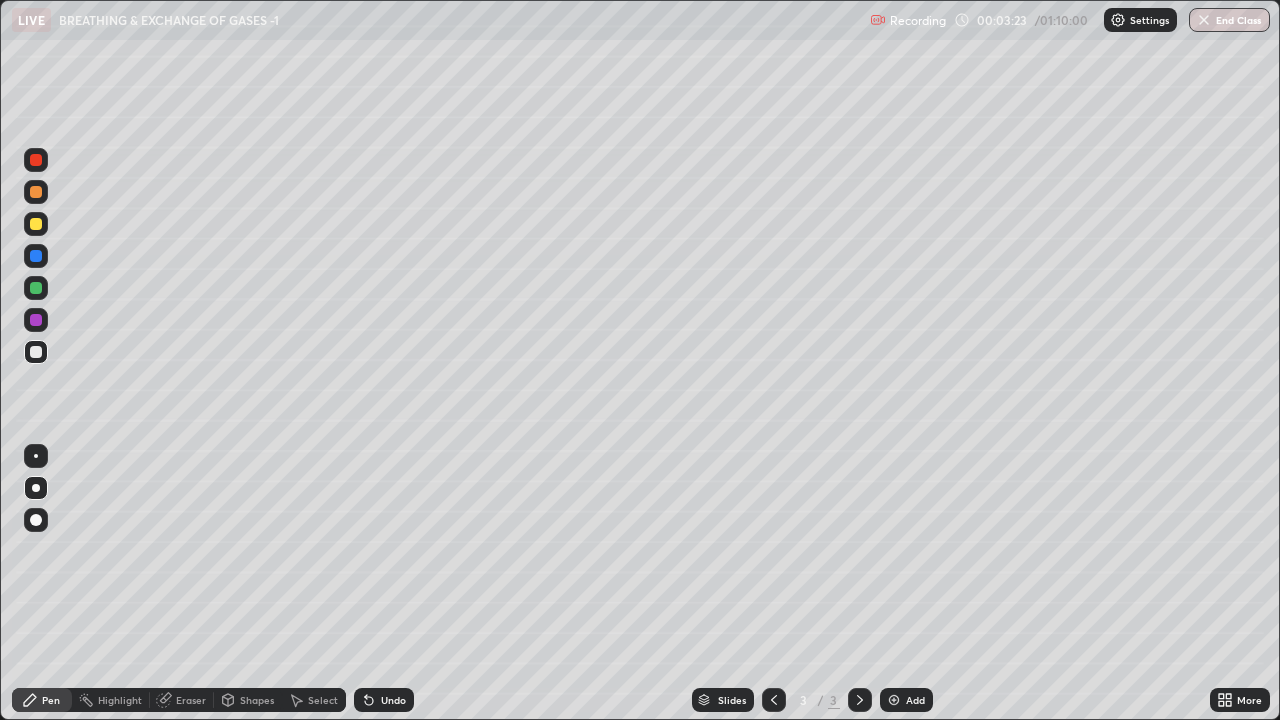 click 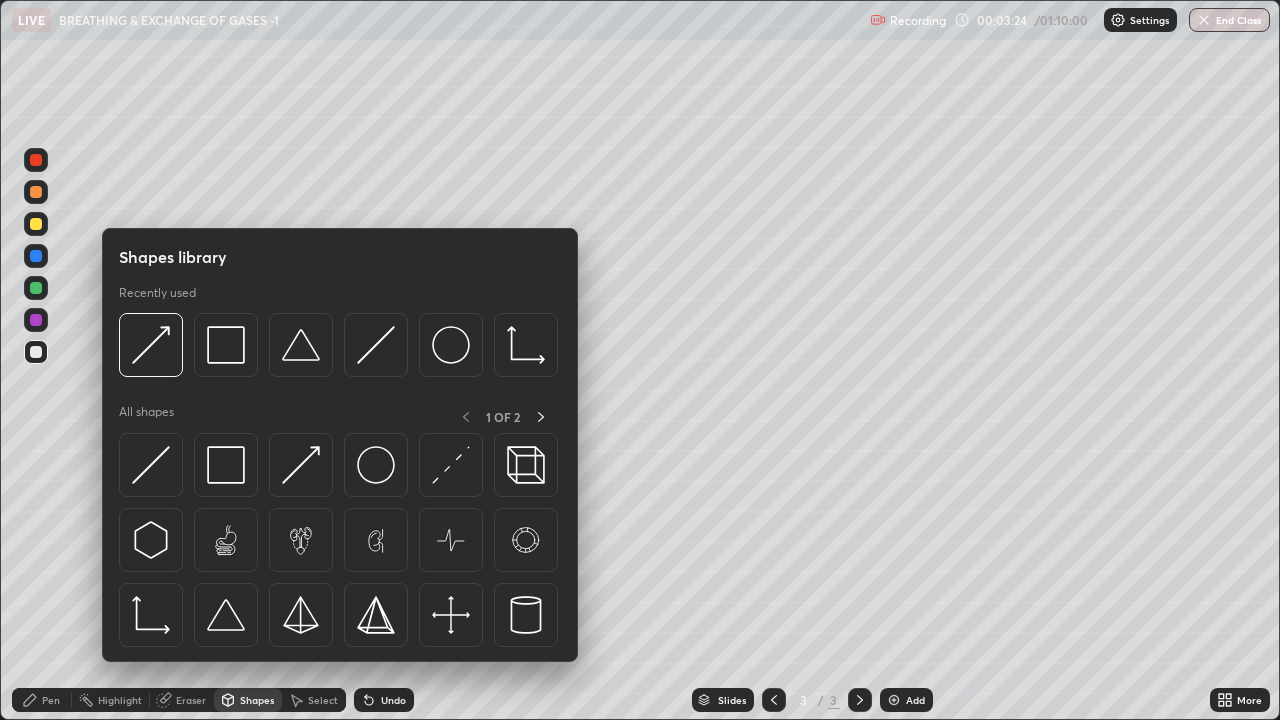 click at bounding box center [36, 320] 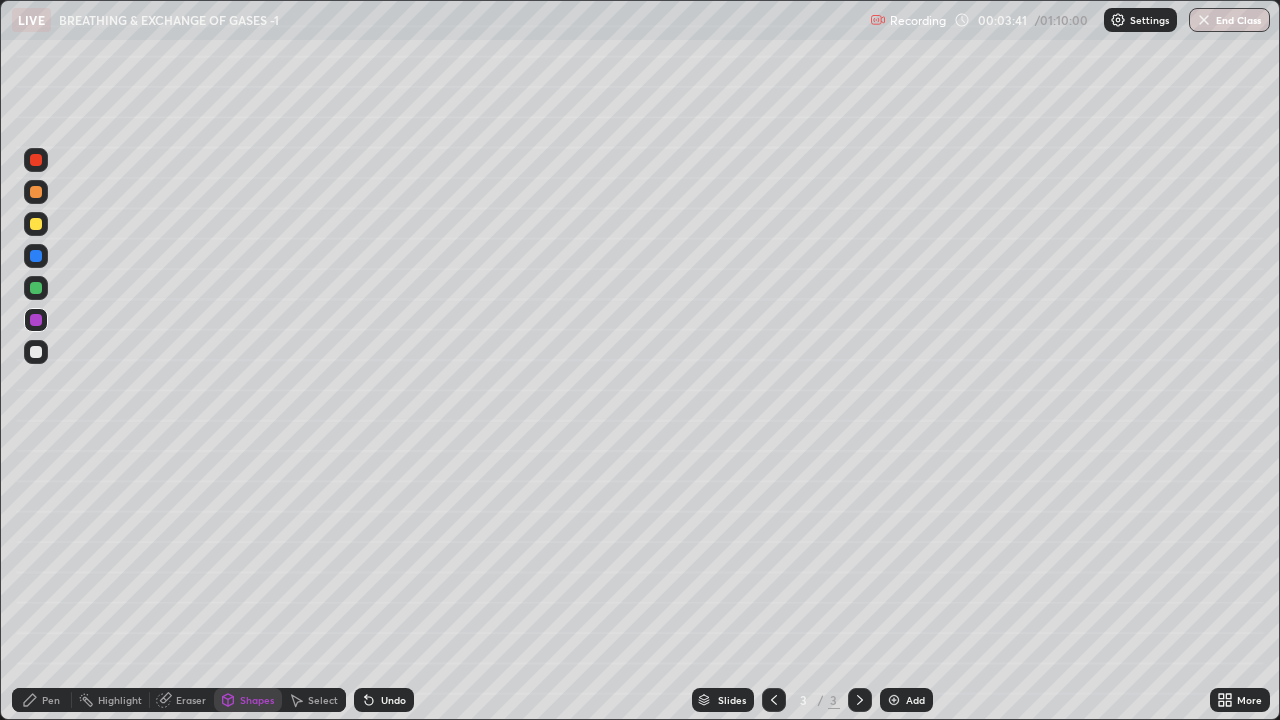 click at bounding box center [36, 352] 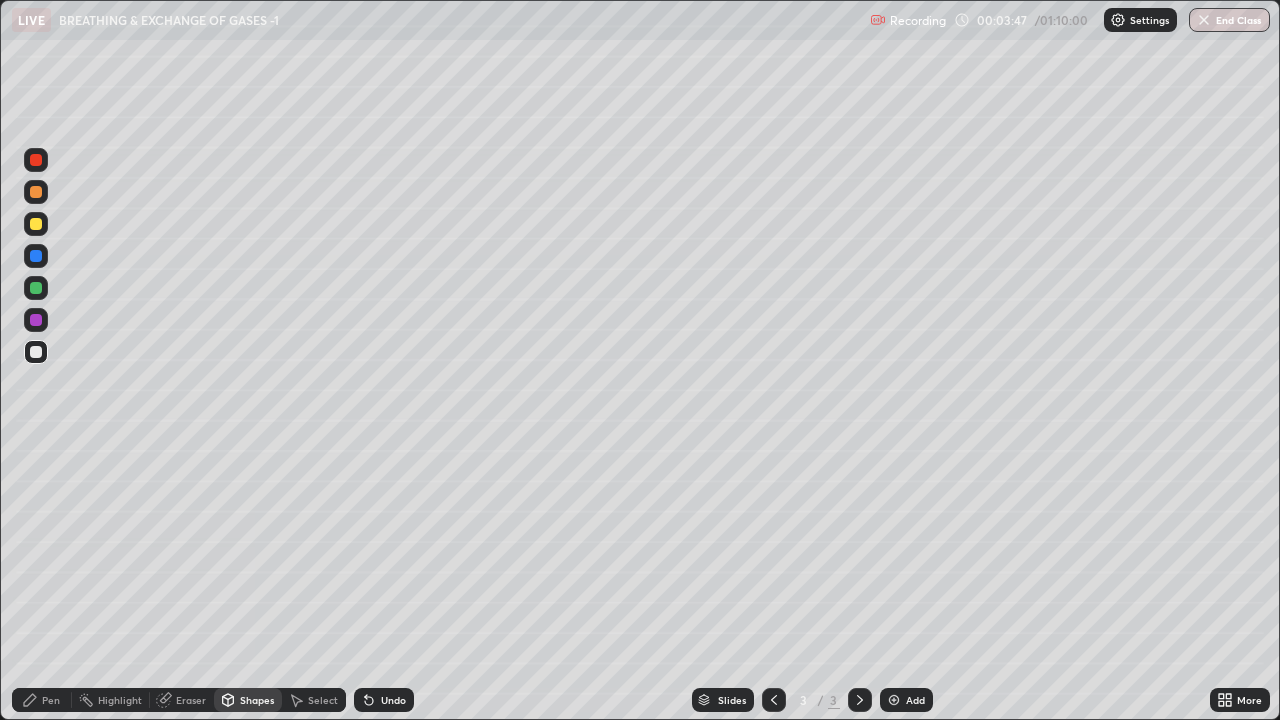 click on "Undo" at bounding box center [384, 700] 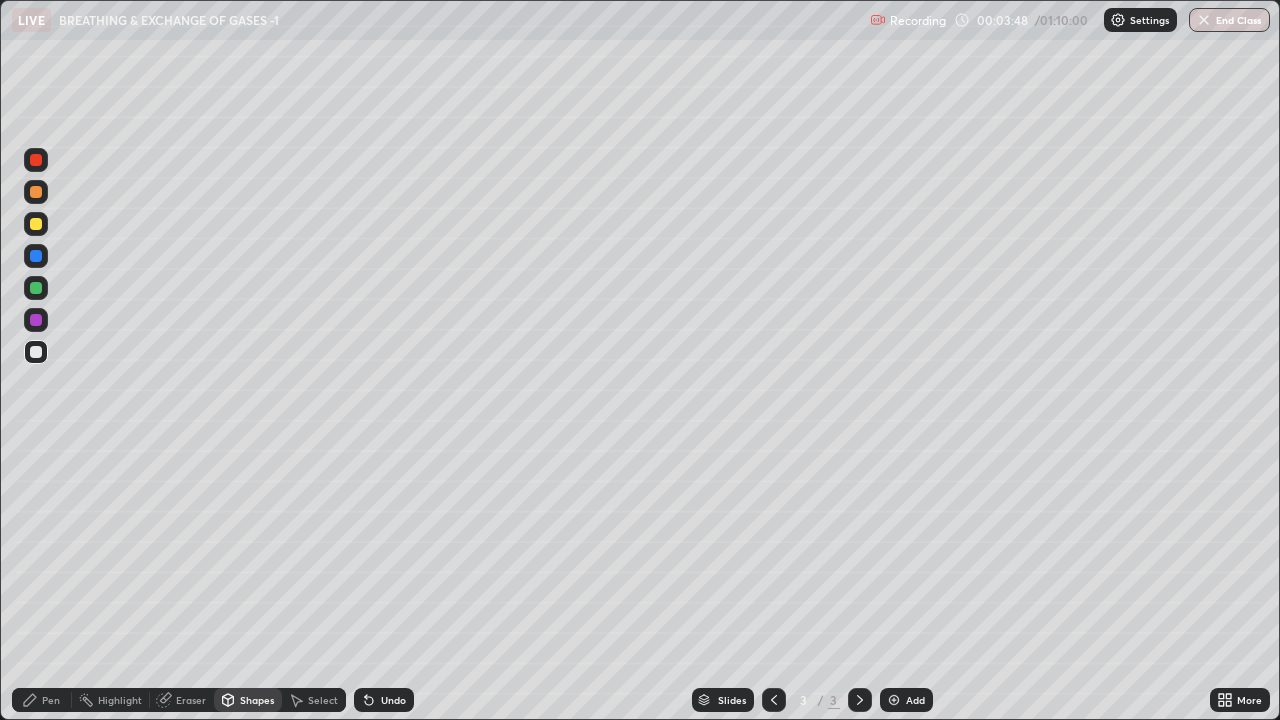 click on "Pen" at bounding box center [51, 700] 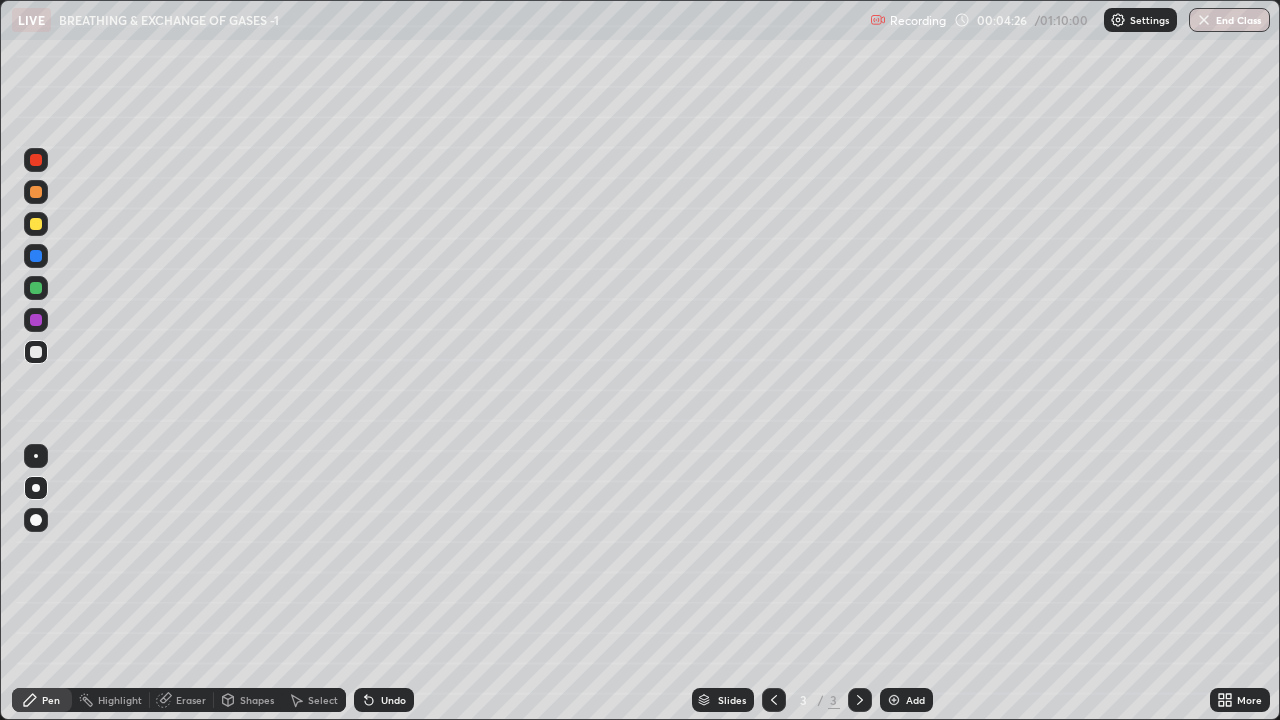 click at bounding box center (894, 700) 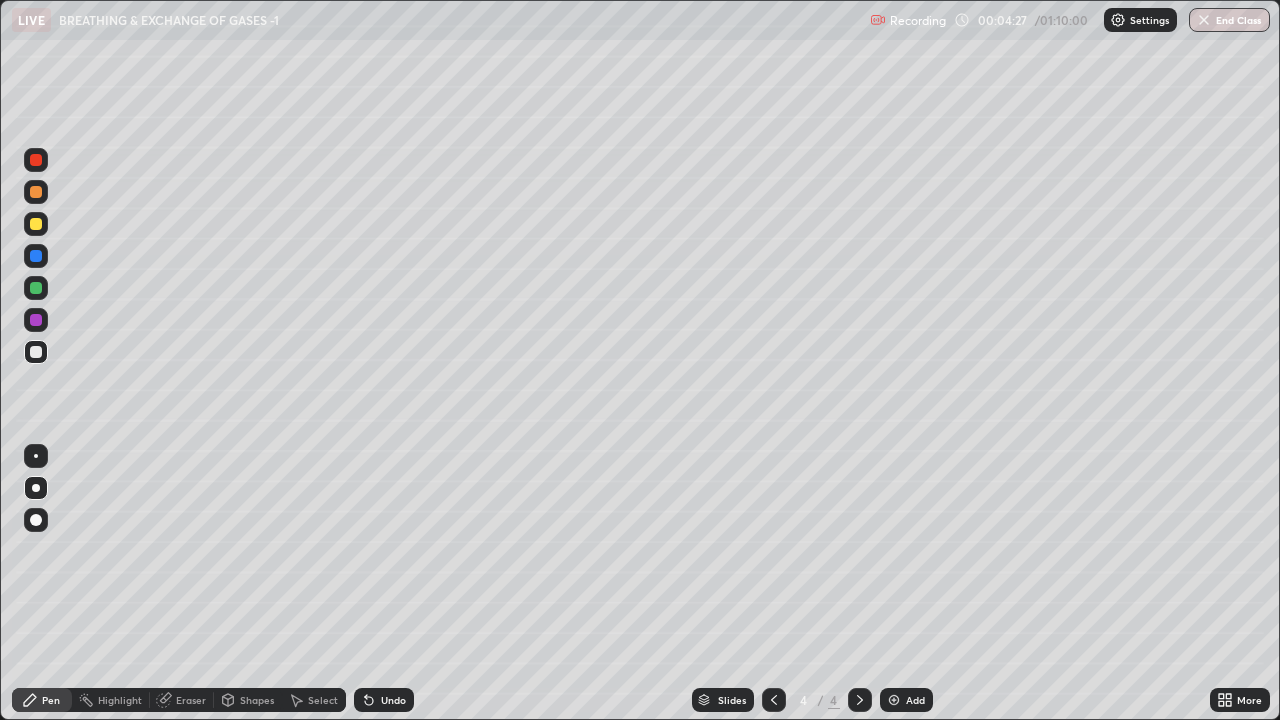 click on "Shapes" at bounding box center [248, 700] 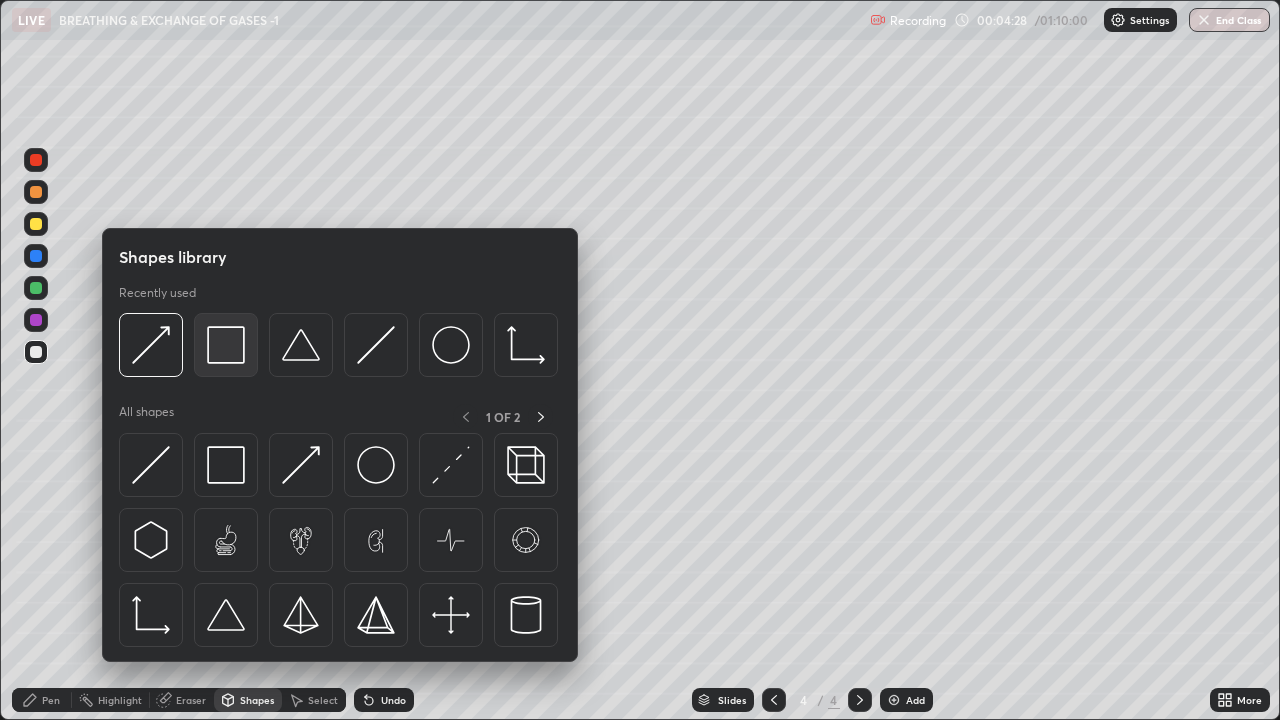 click at bounding box center (226, 345) 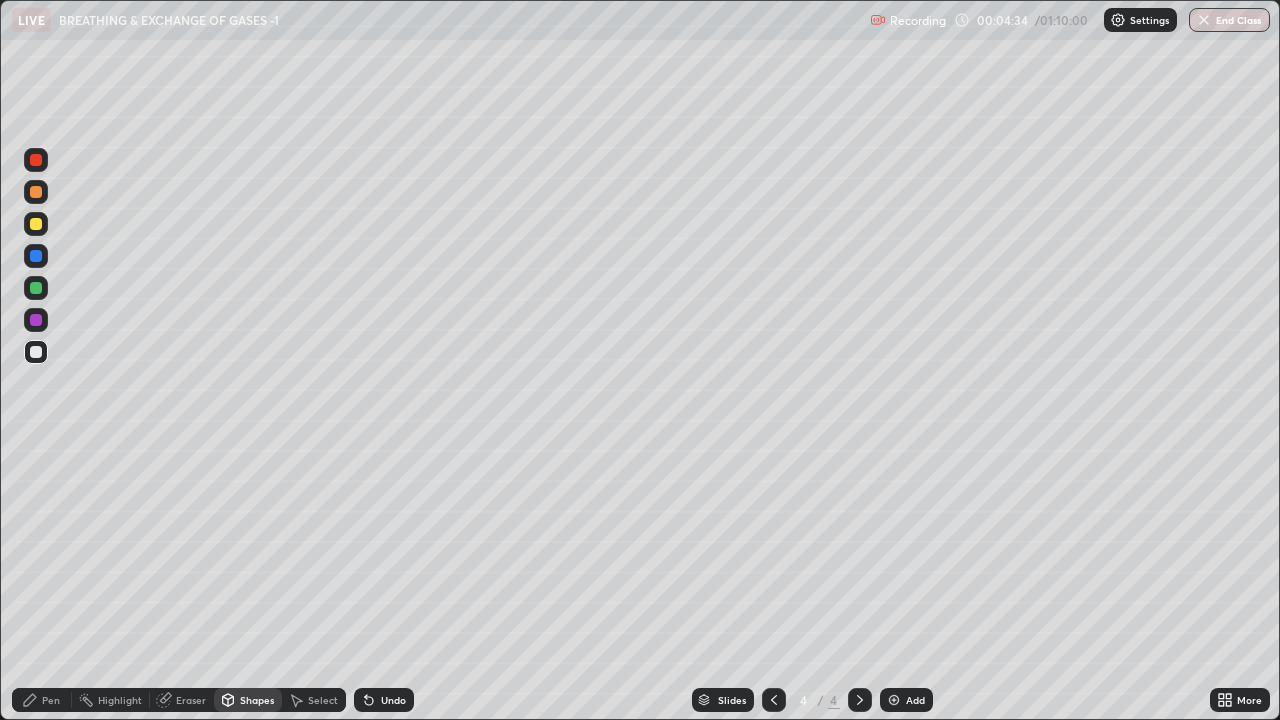 click on "Shapes" at bounding box center (248, 700) 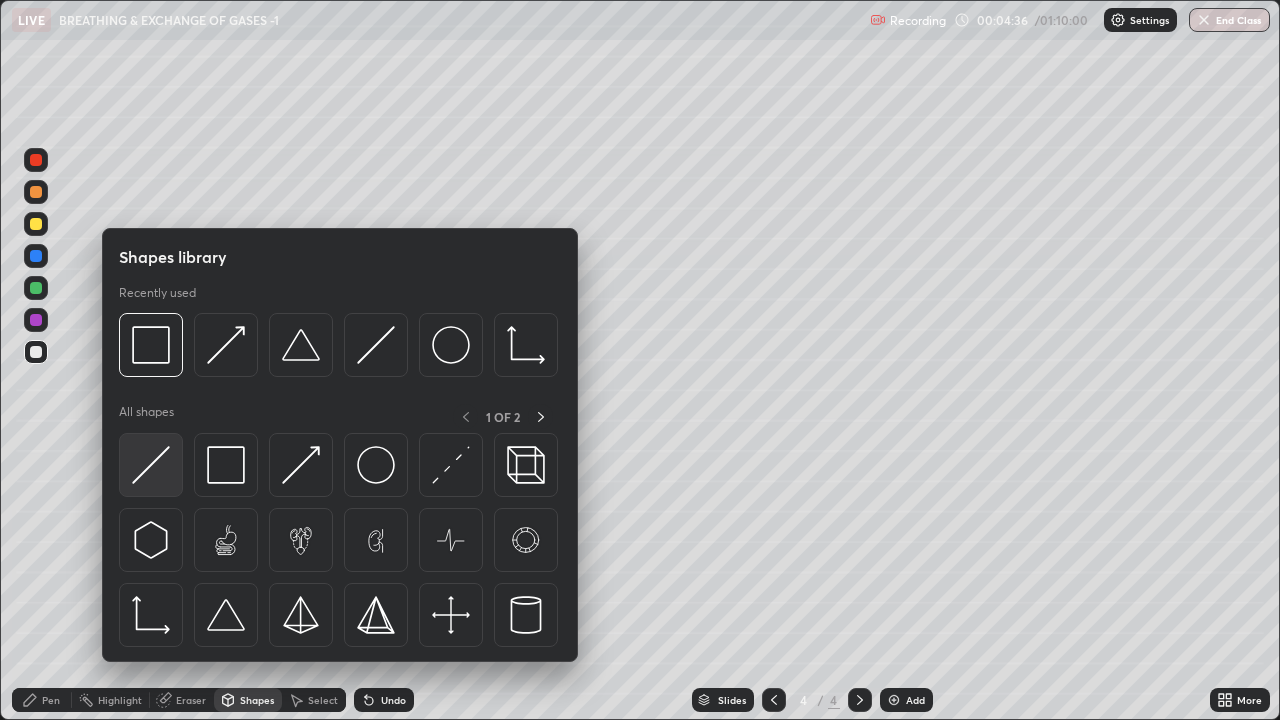click at bounding box center [151, 465] 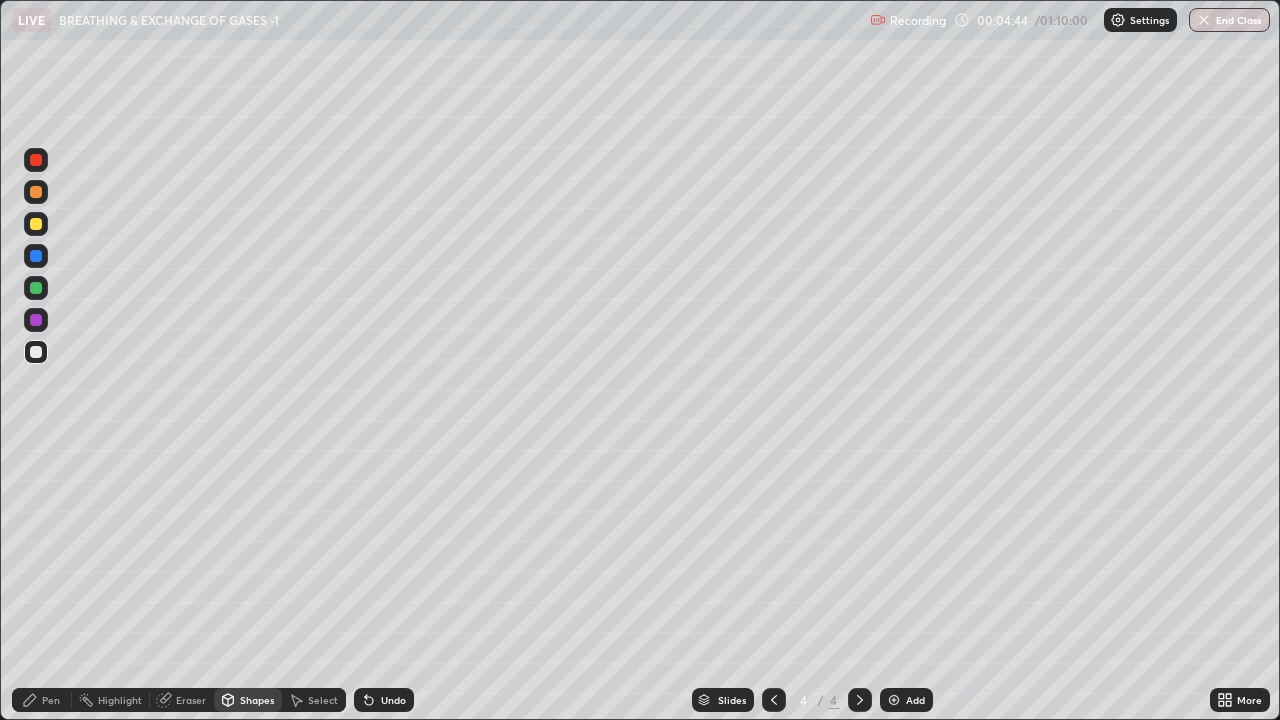 click on "Pen" at bounding box center [51, 700] 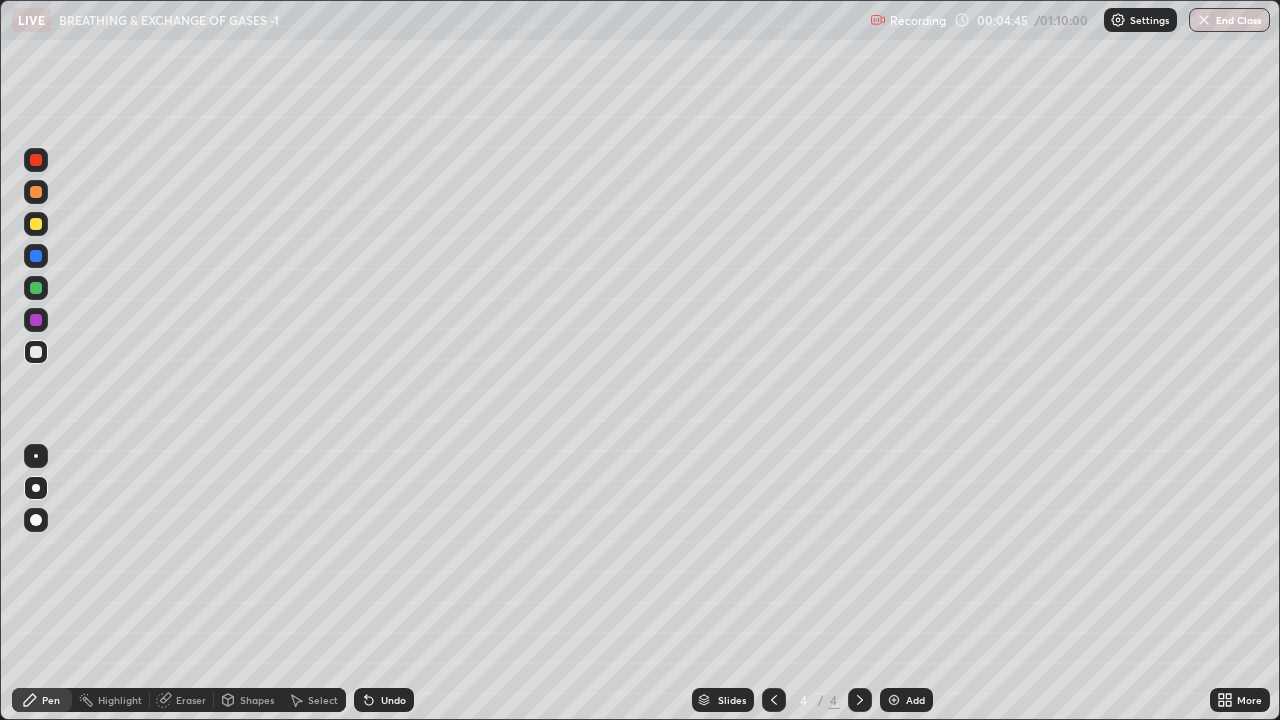 click at bounding box center [36, 520] 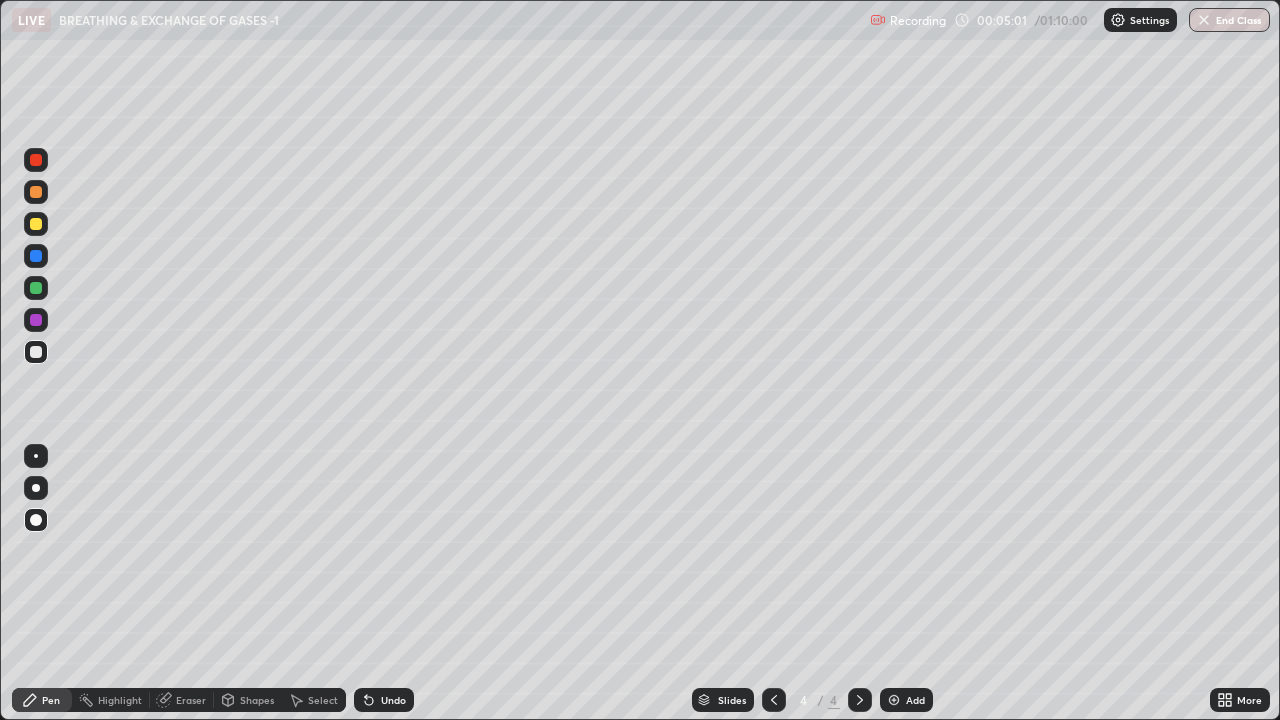 click at bounding box center [36, 224] 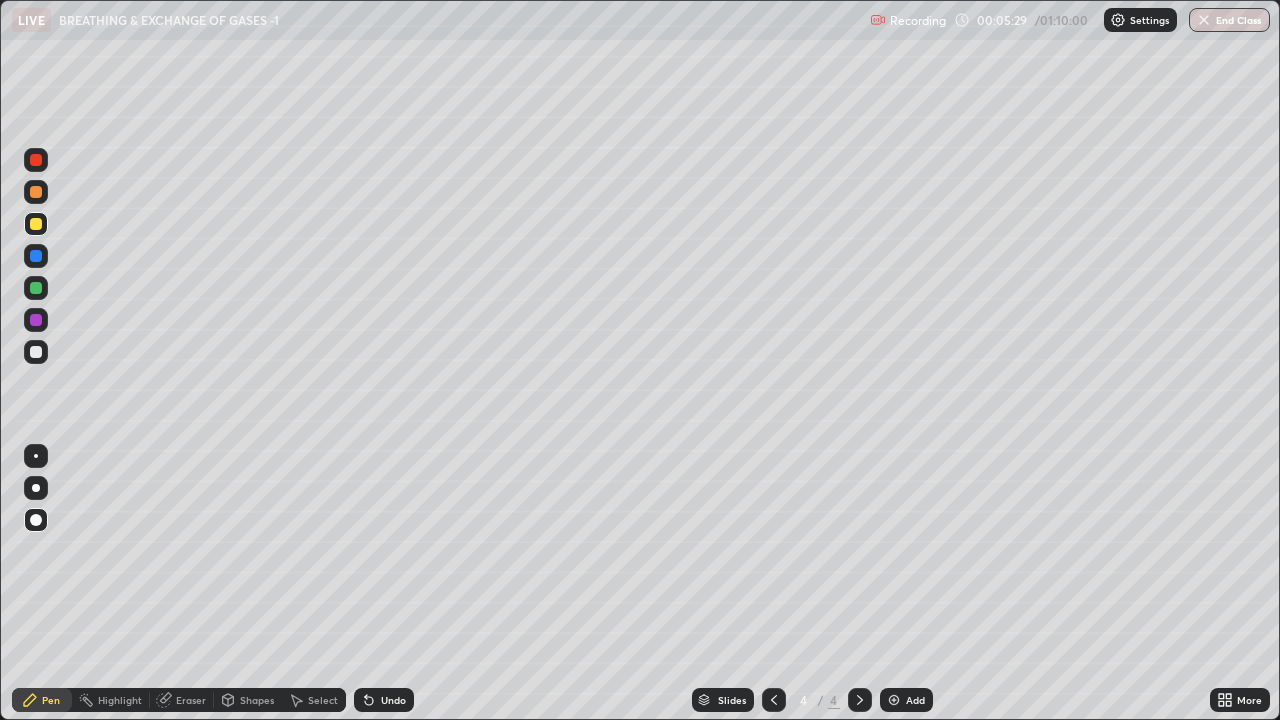 click at bounding box center (36, 488) 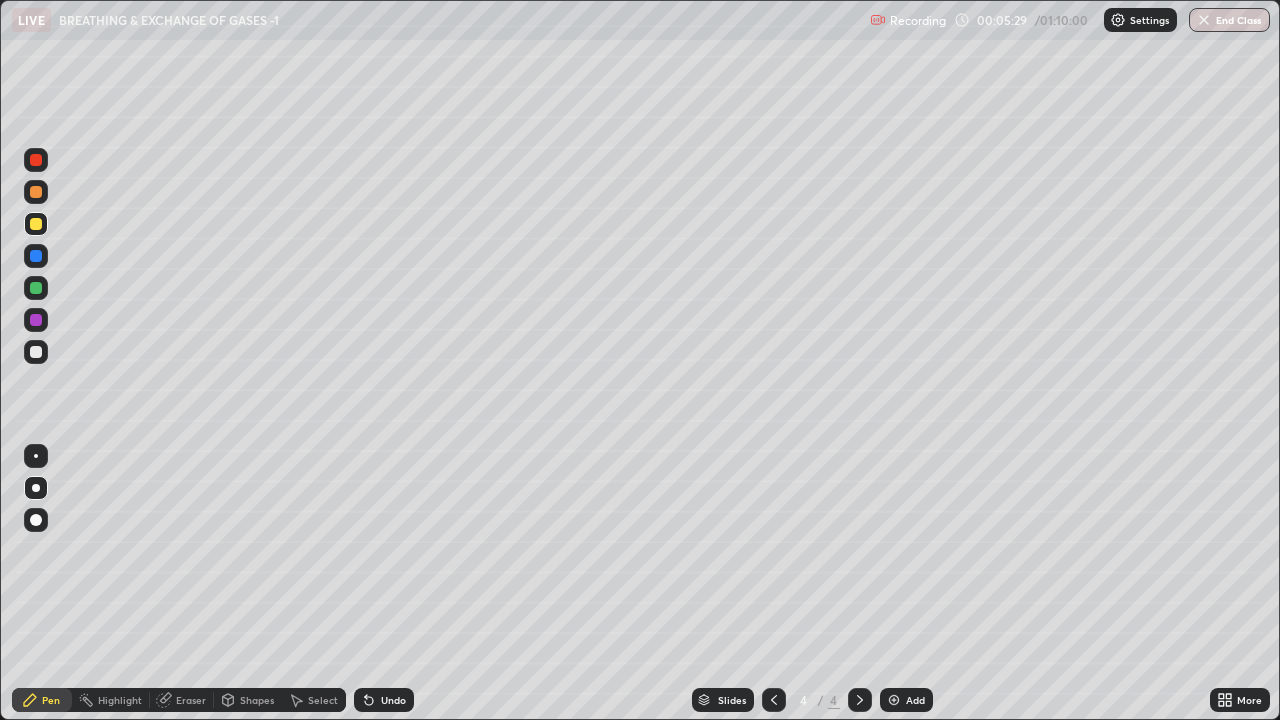 click at bounding box center (36, 288) 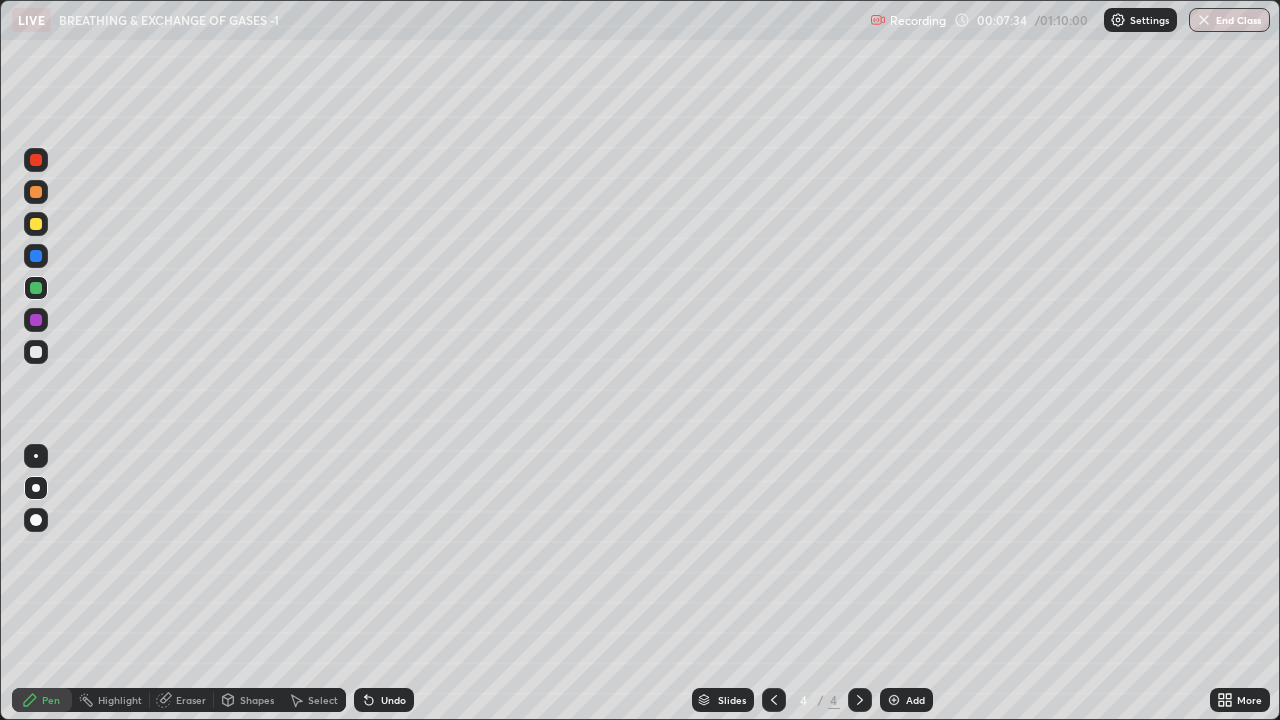 click at bounding box center (36, 352) 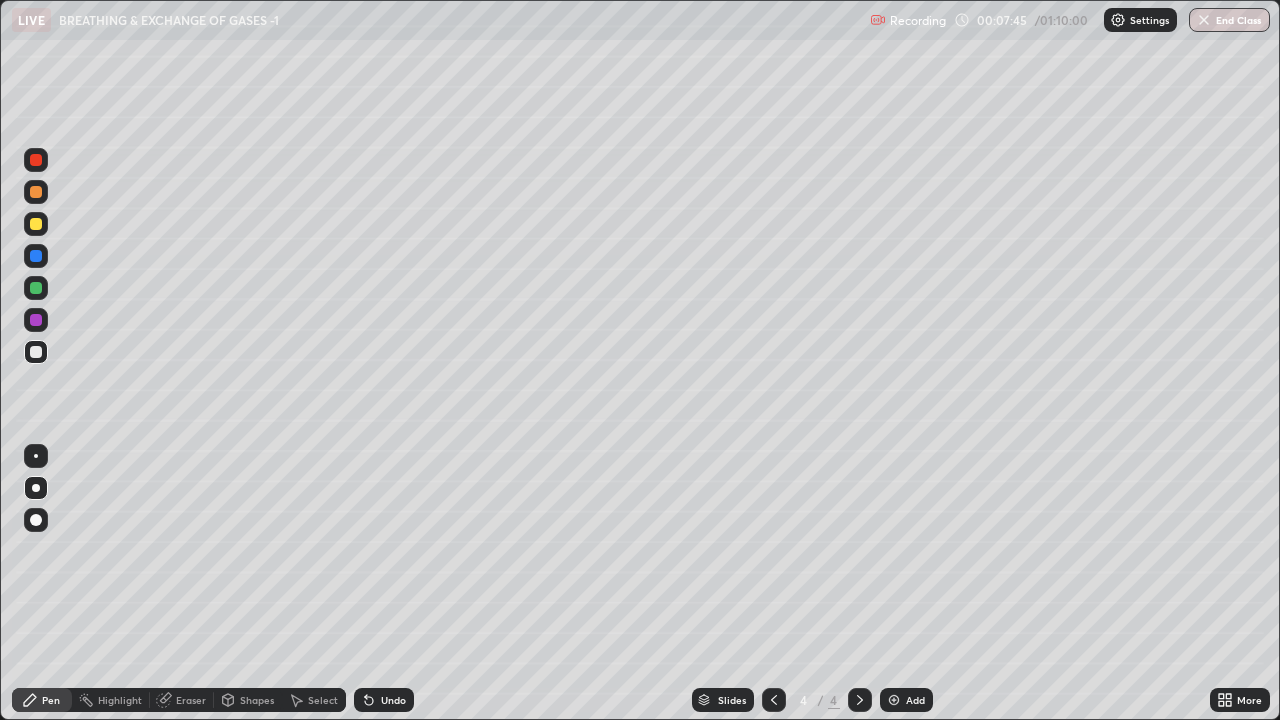 click 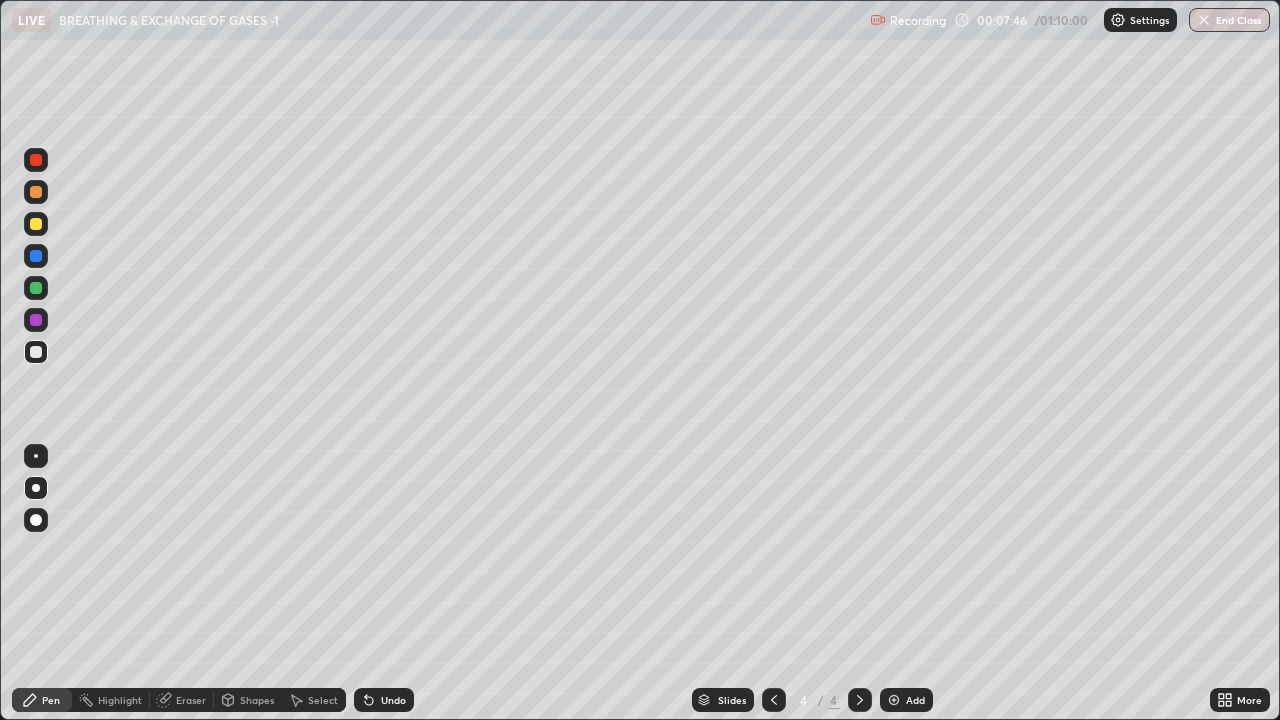 click 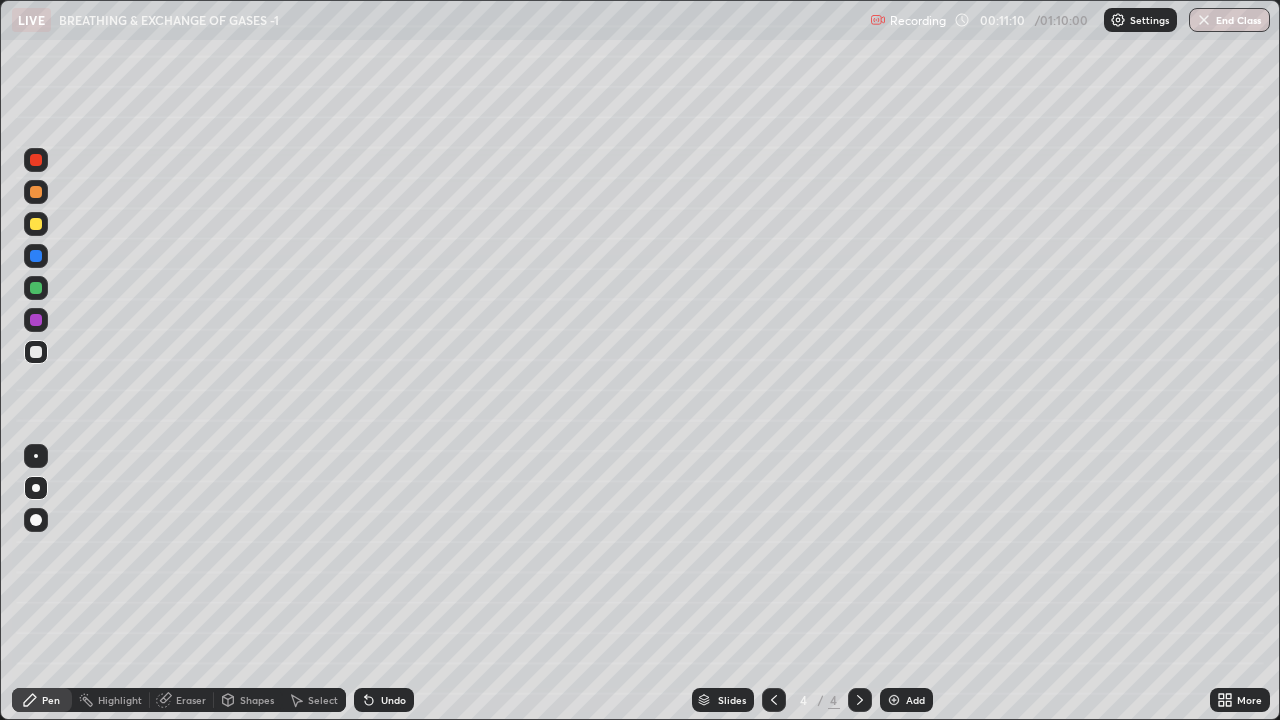 click at bounding box center (894, 700) 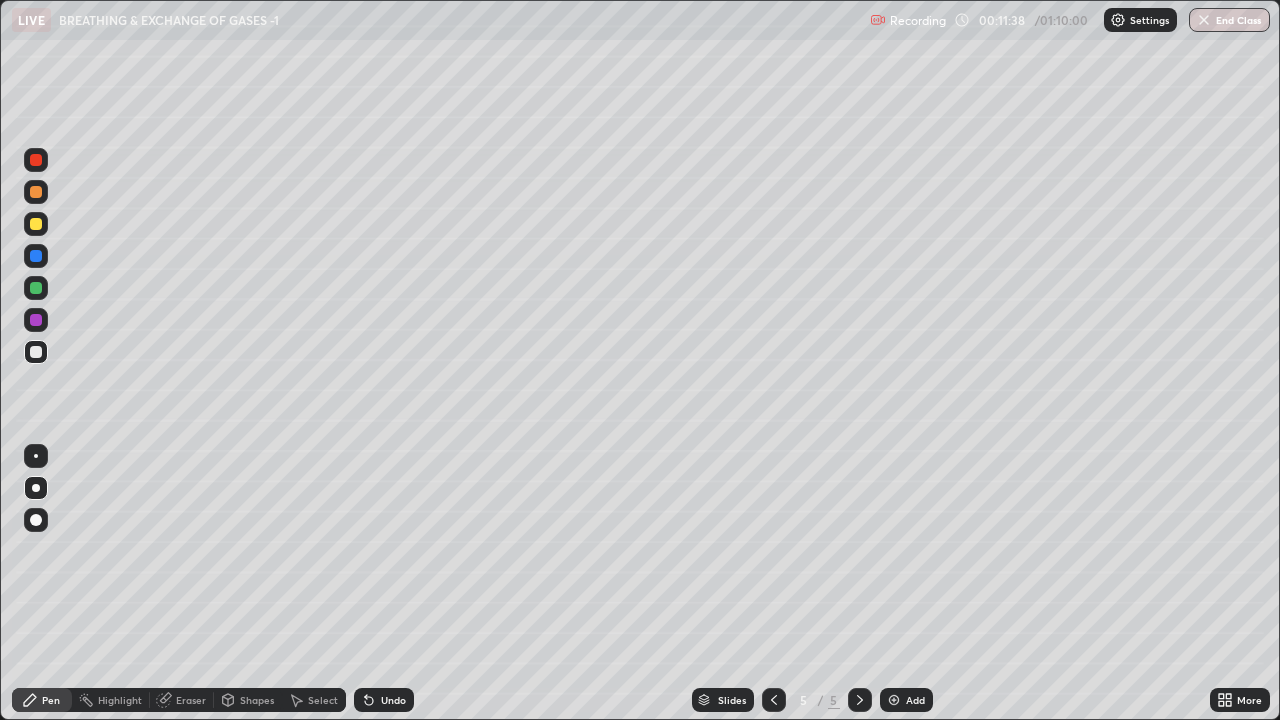 click at bounding box center [36, 288] 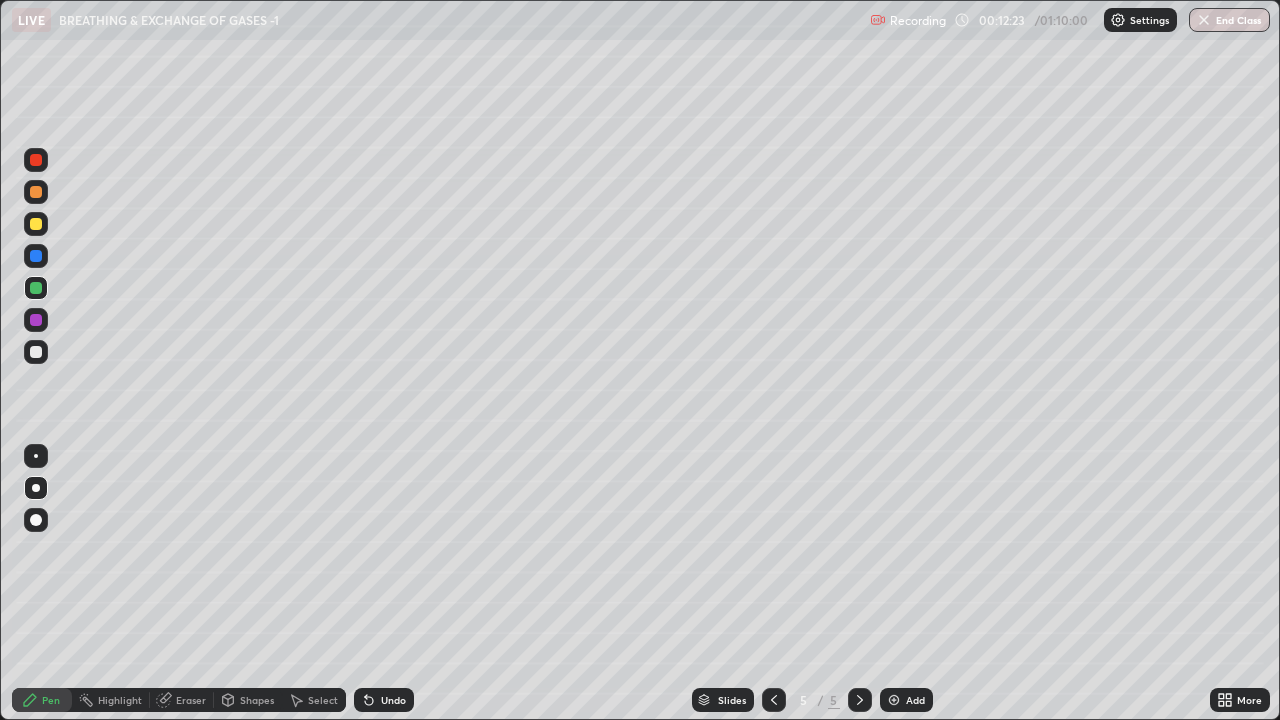 click at bounding box center (36, 352) 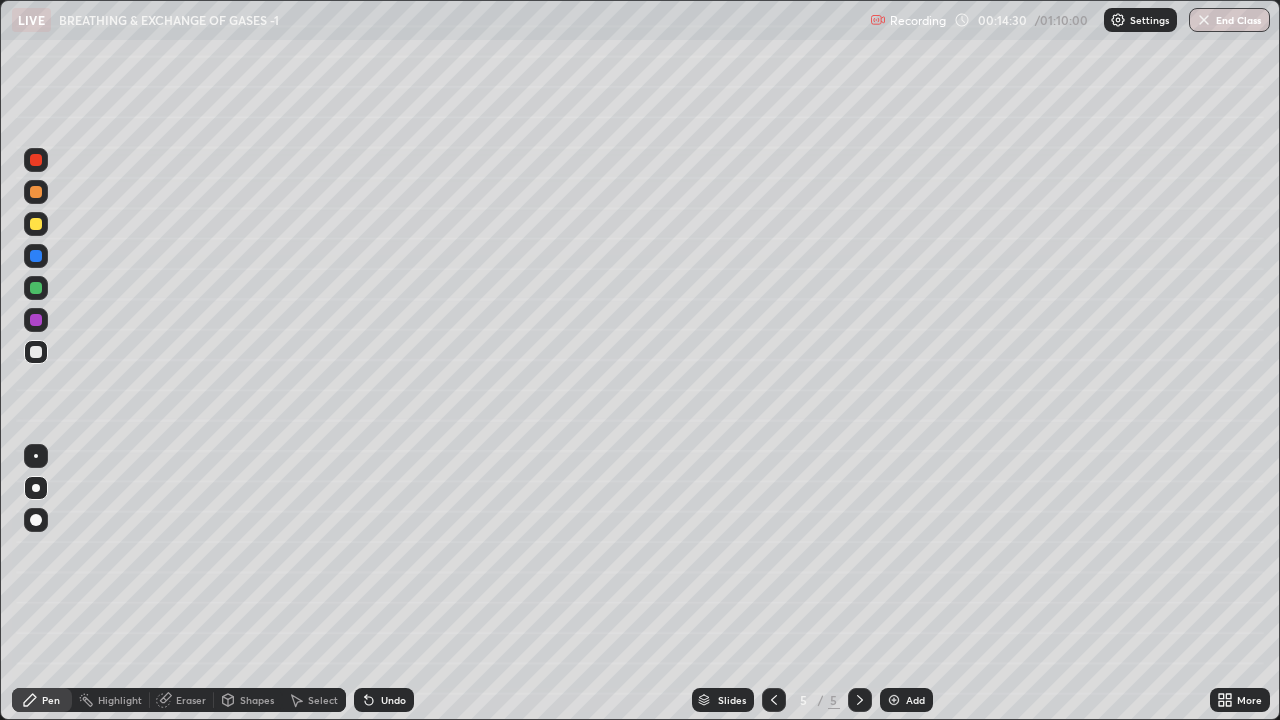 click at bounding box center (36, 456) 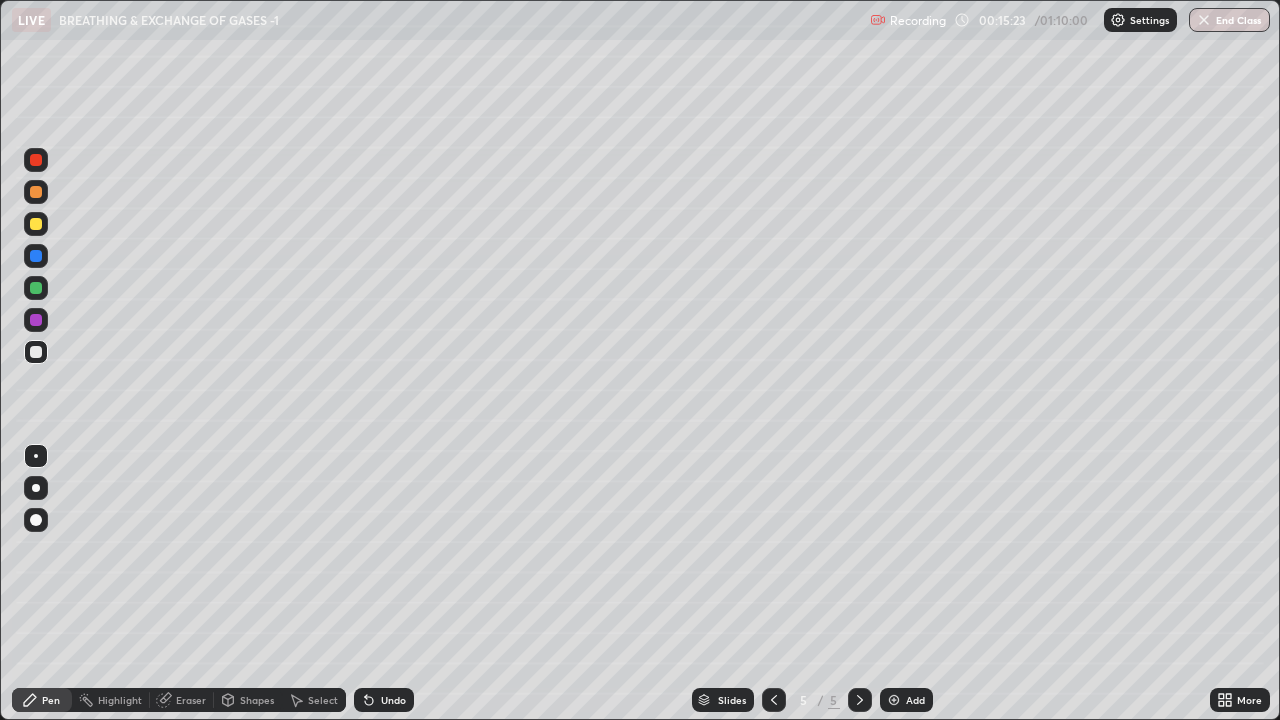 click at bounding box center (894, 700) 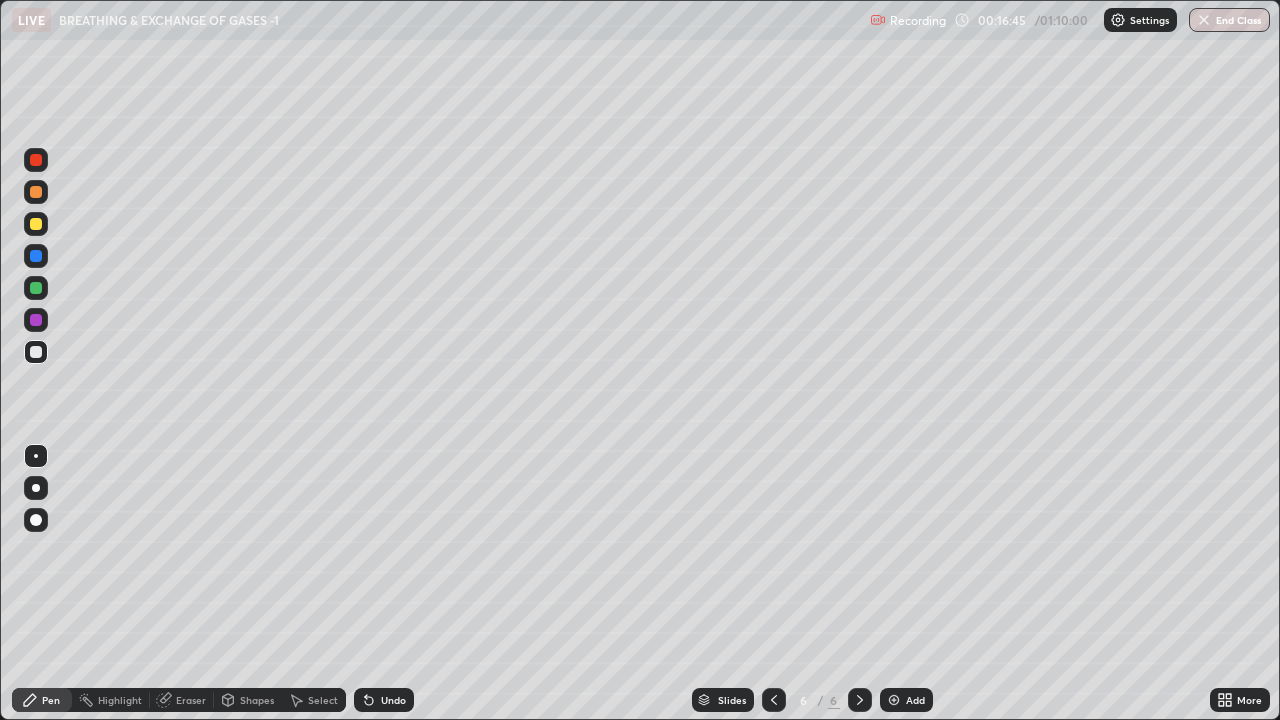 click at bounding box center [774, 700] 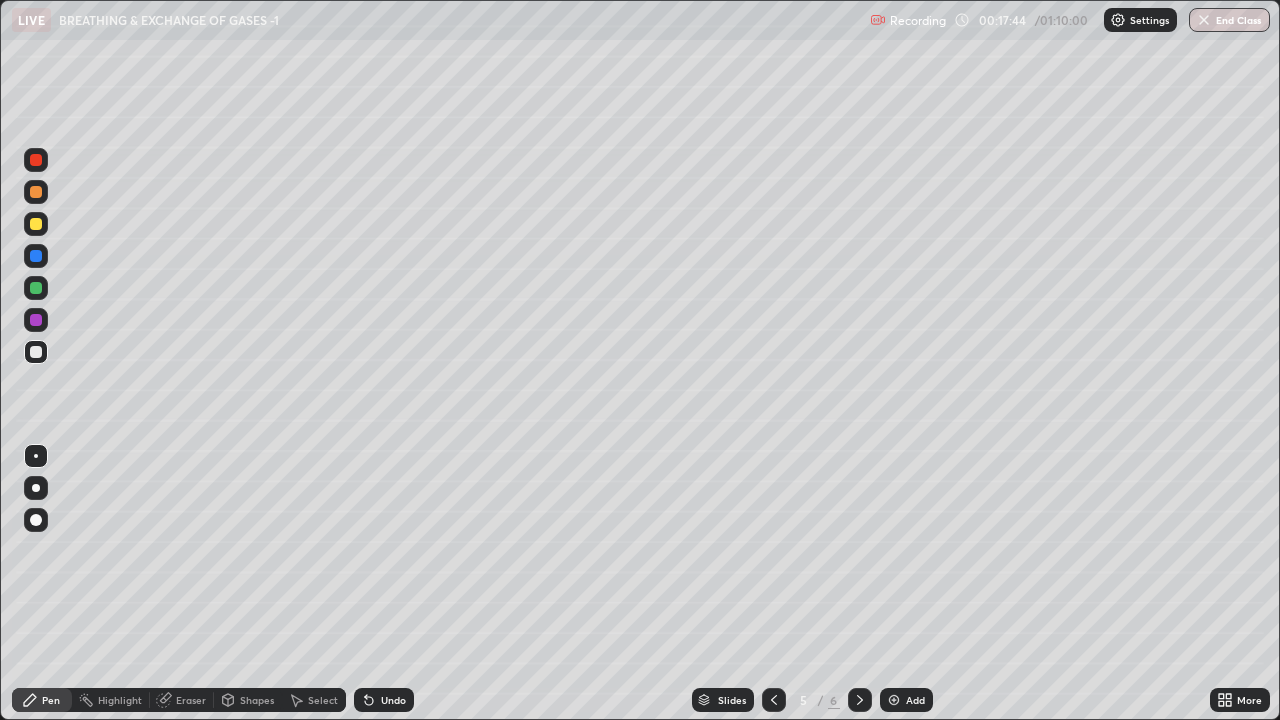click at bounding box center [36, 352] 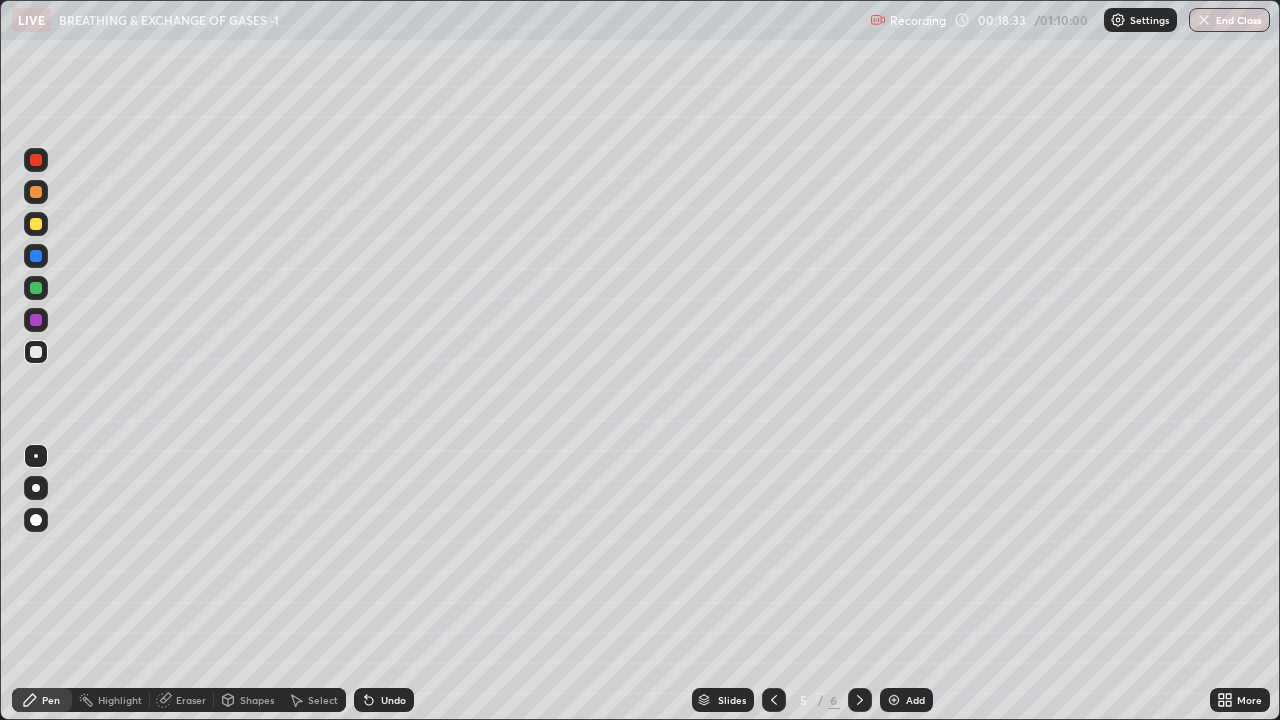 click on "Eraser" at bounding box center (191, 700) 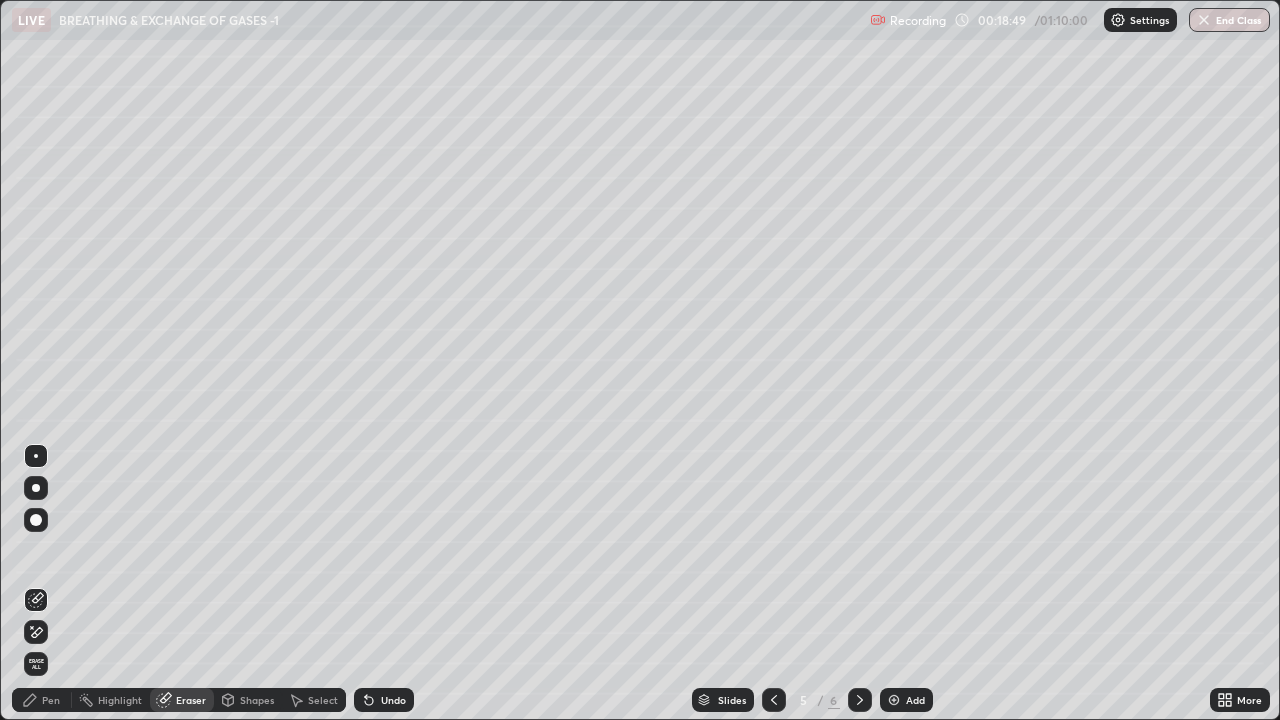 click on "Pen" at bounding box center [42, 700] 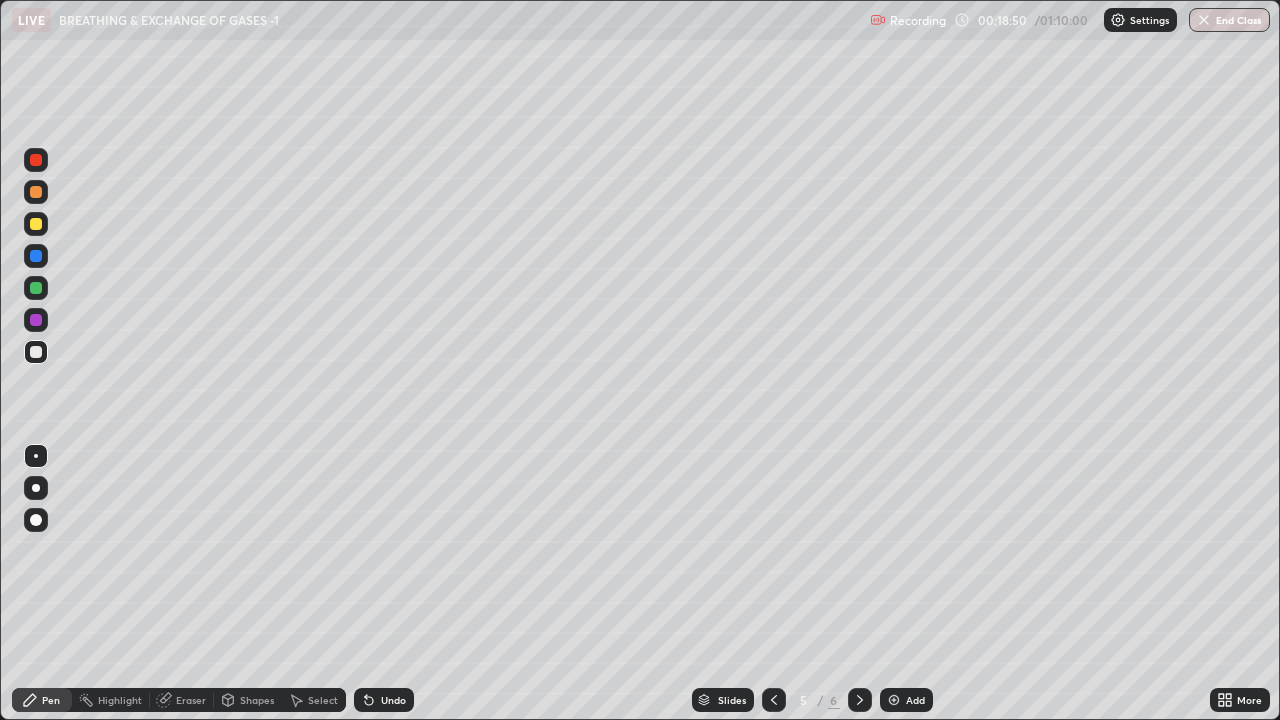 click at bounding box center [36, 320] 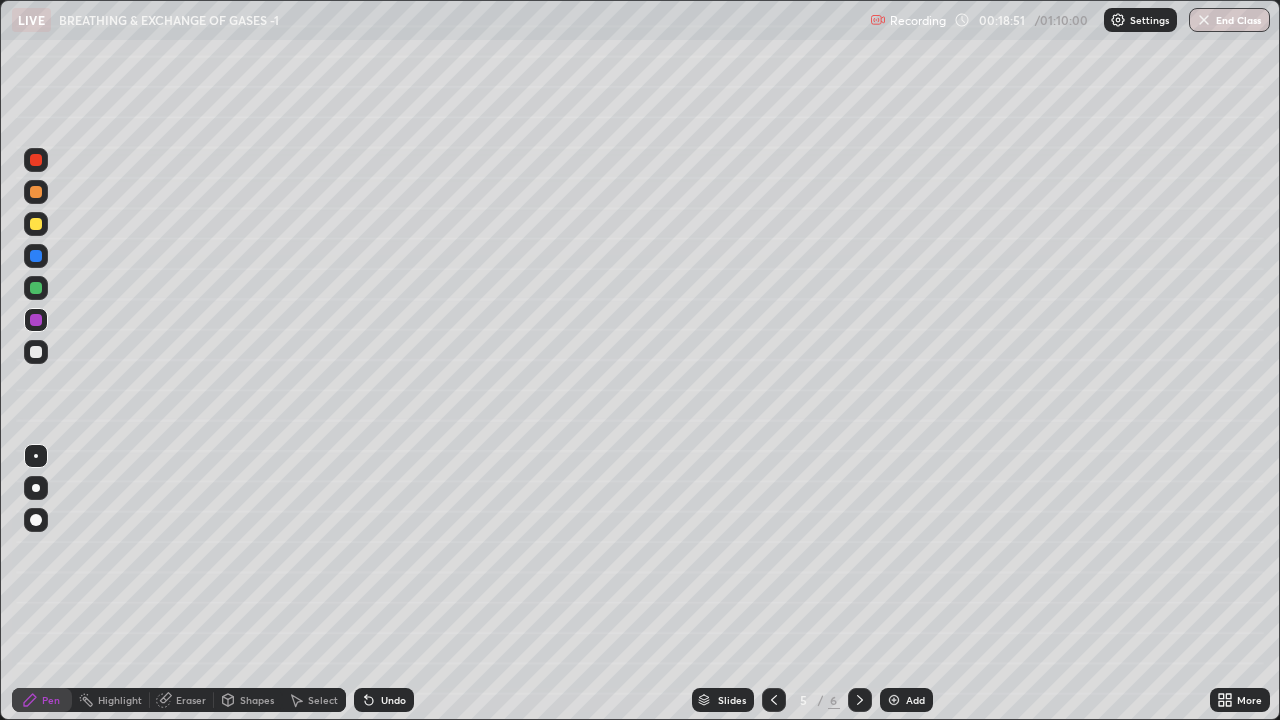 click at bounding box center (36, 288) 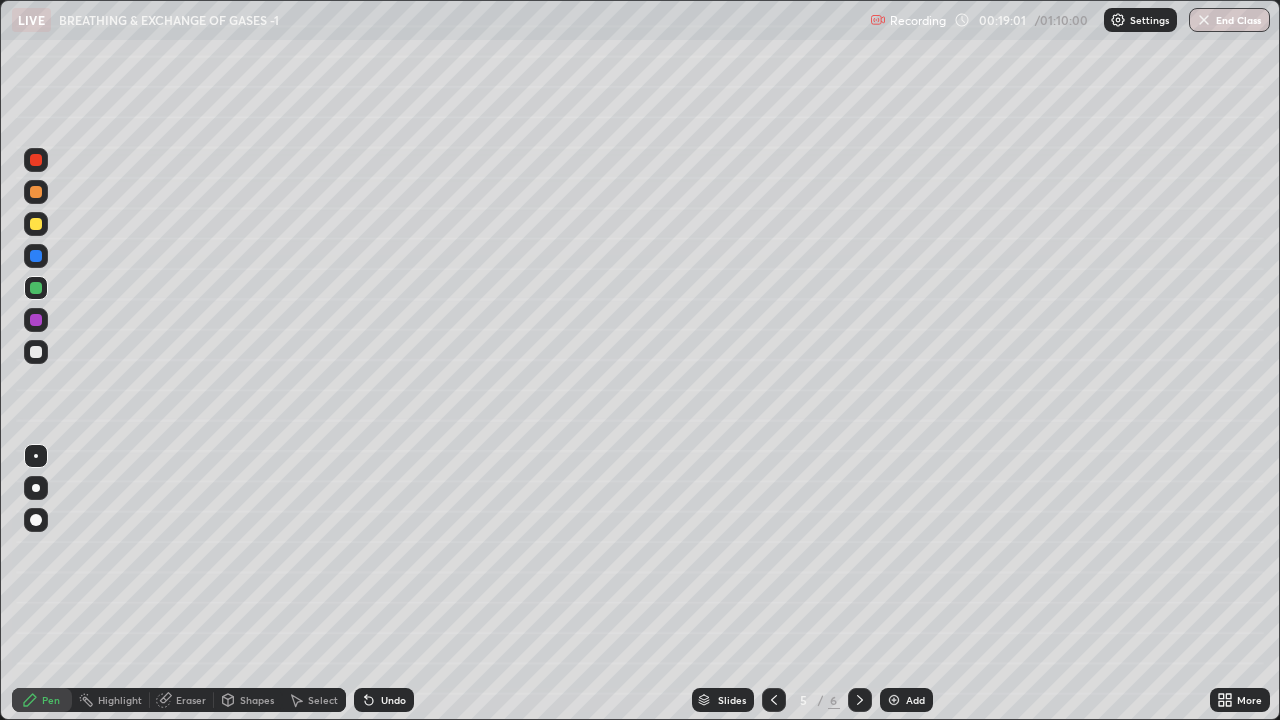 click 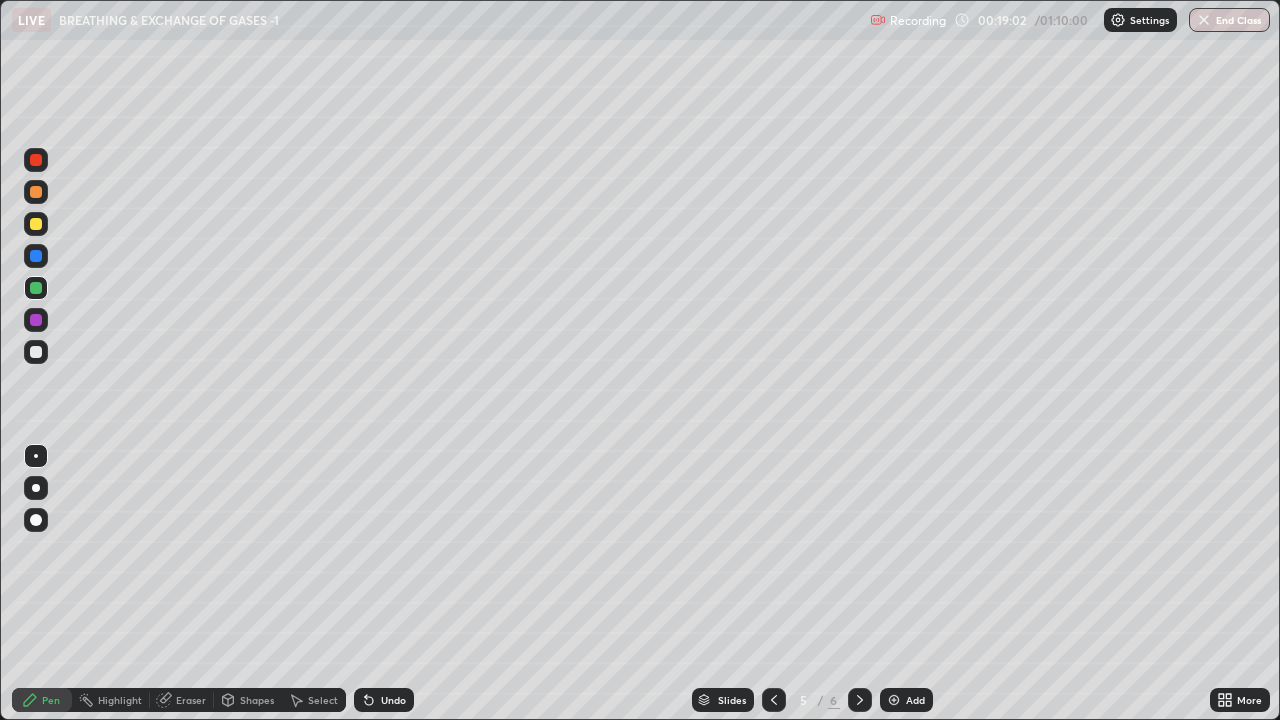 click 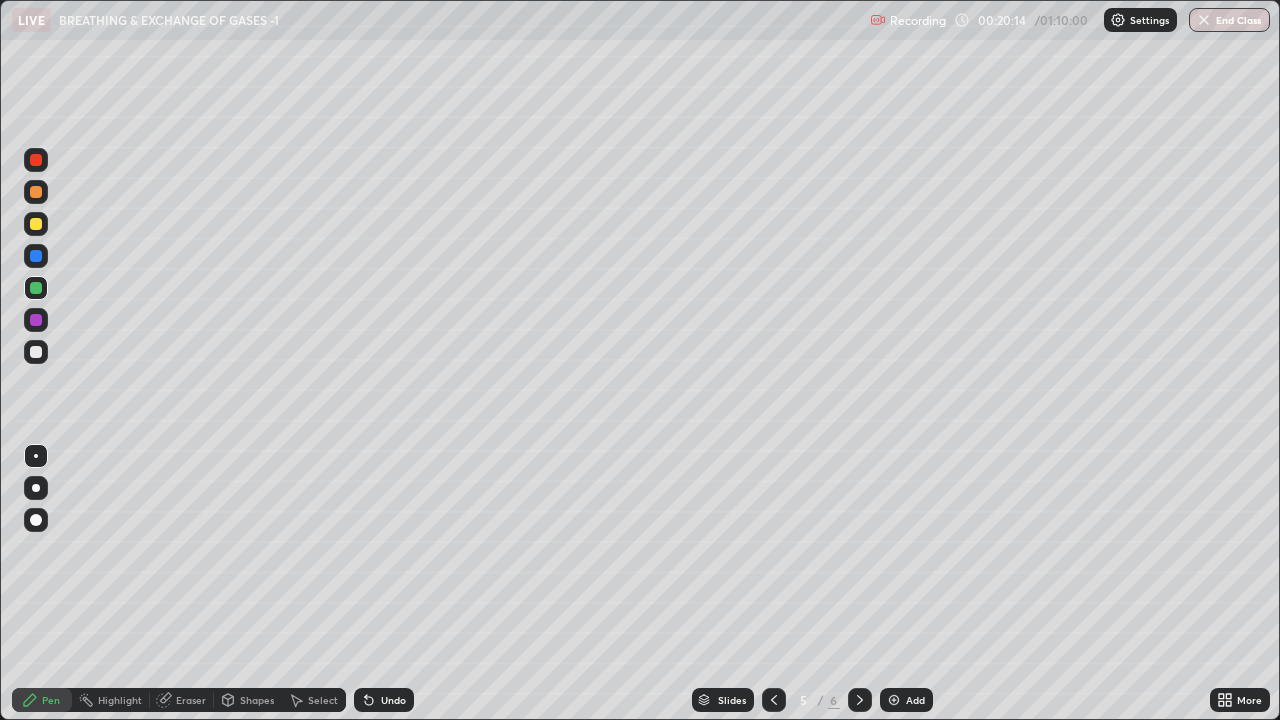 click on "Undo" at bounding box center (393, 700) 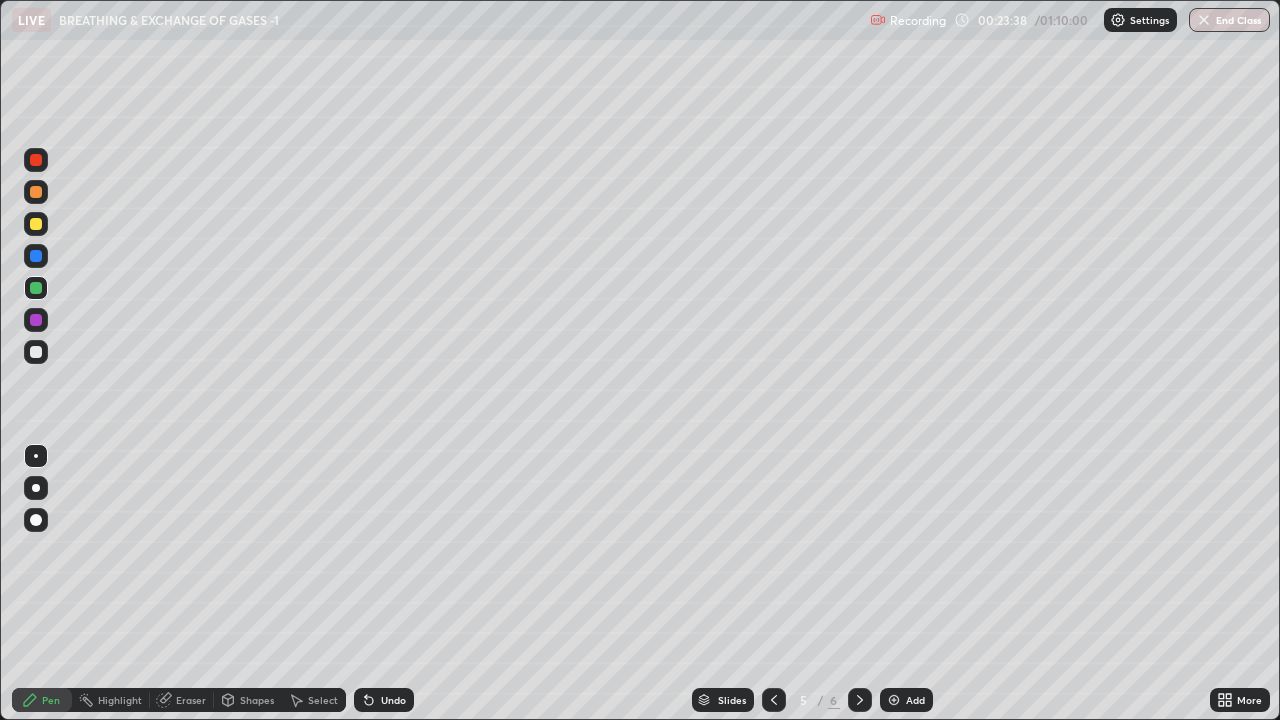click 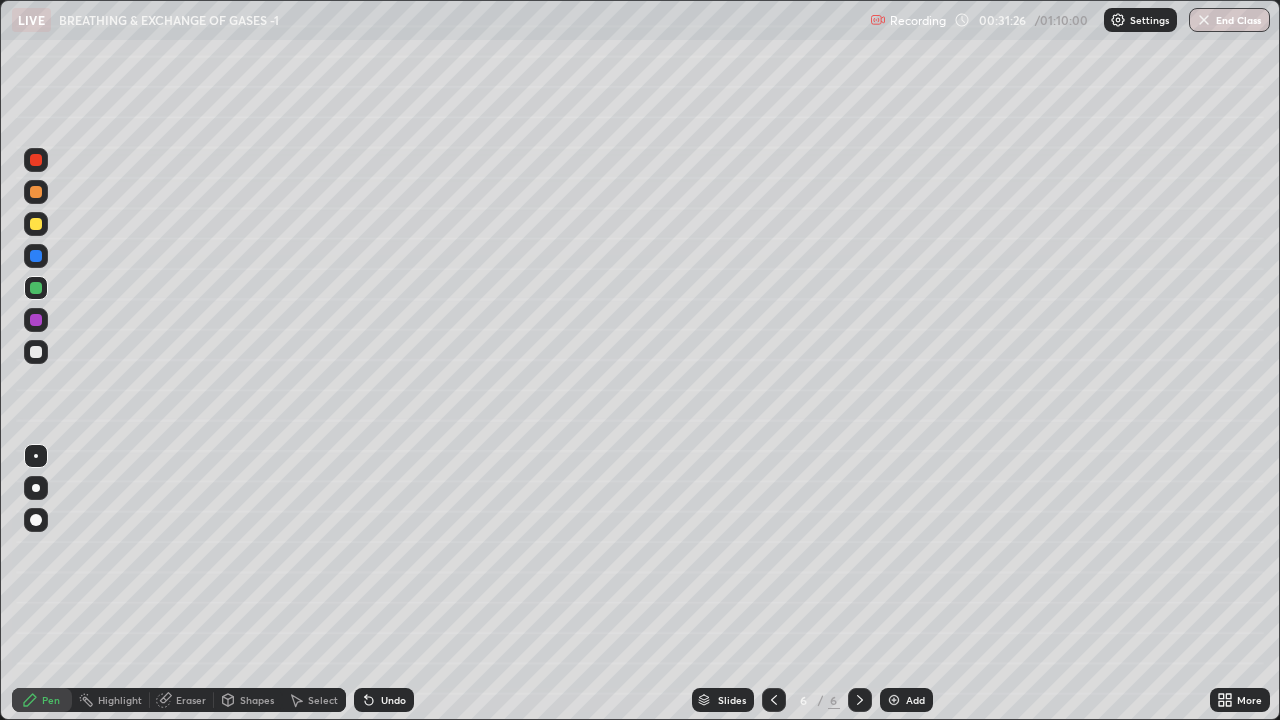 click at bounding box center [894, 700] 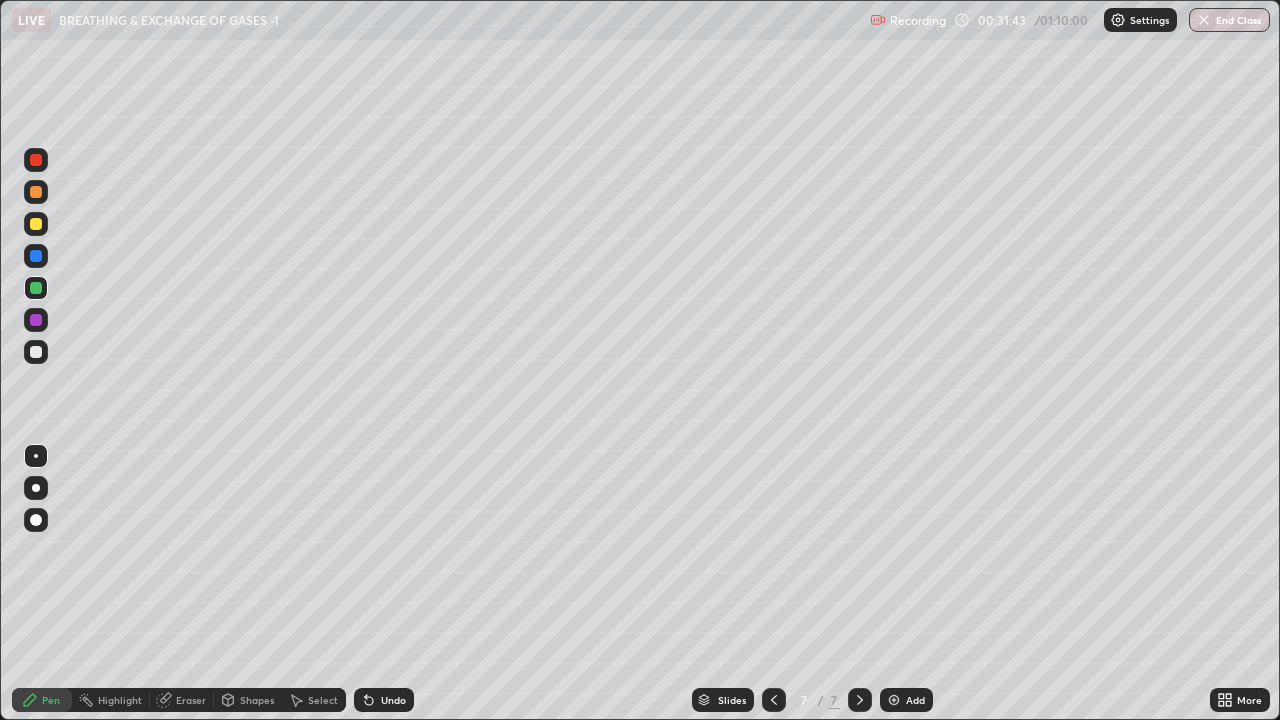 click at bounding box center [36, 488] 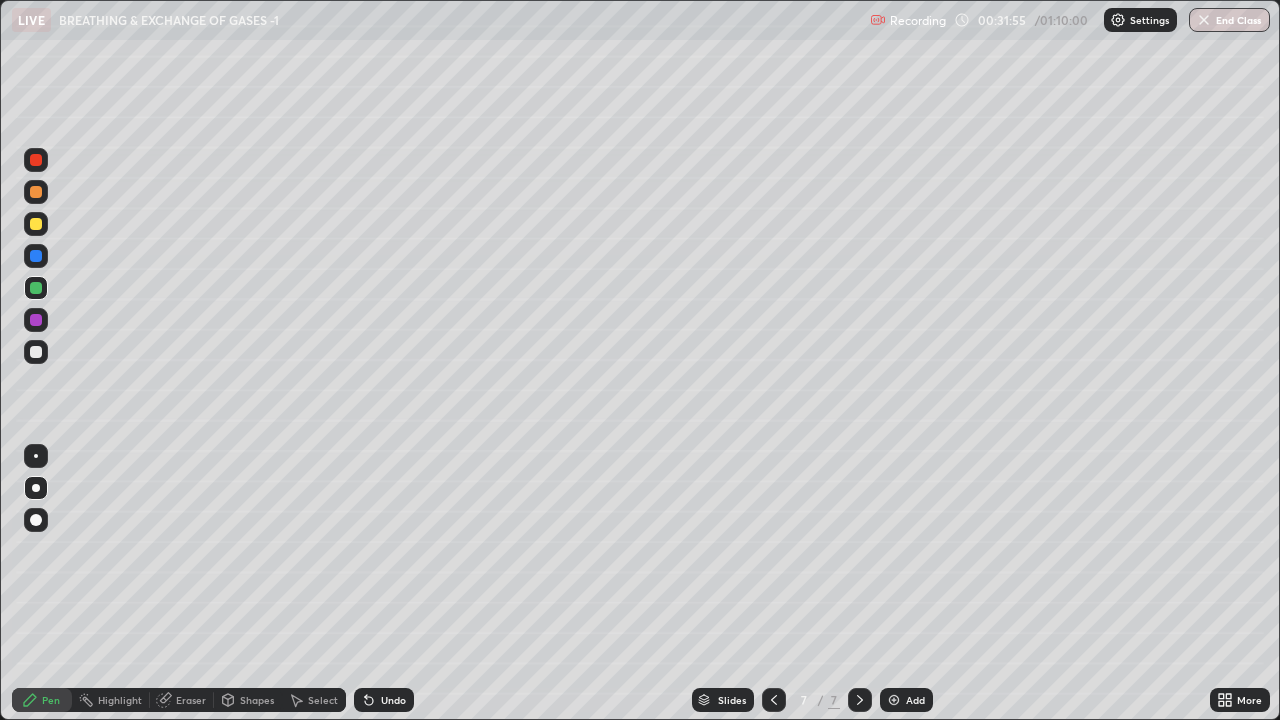 click at bounding box center (36, 352) 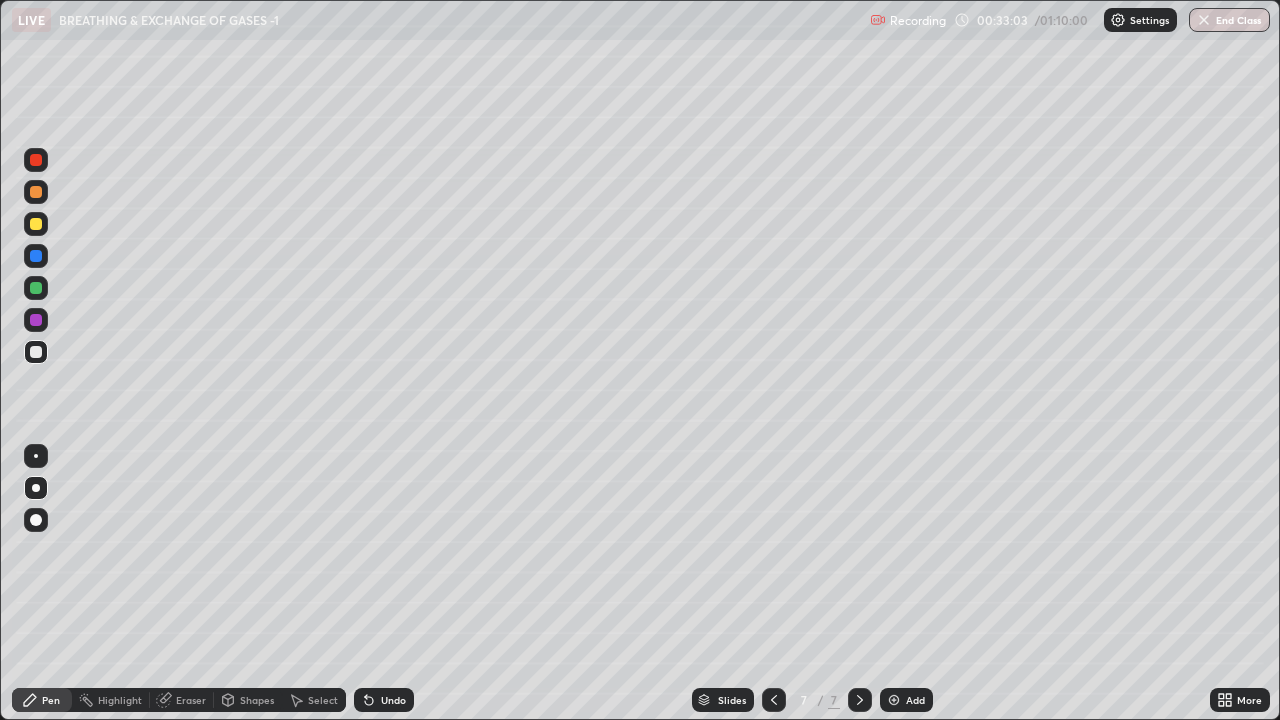 click 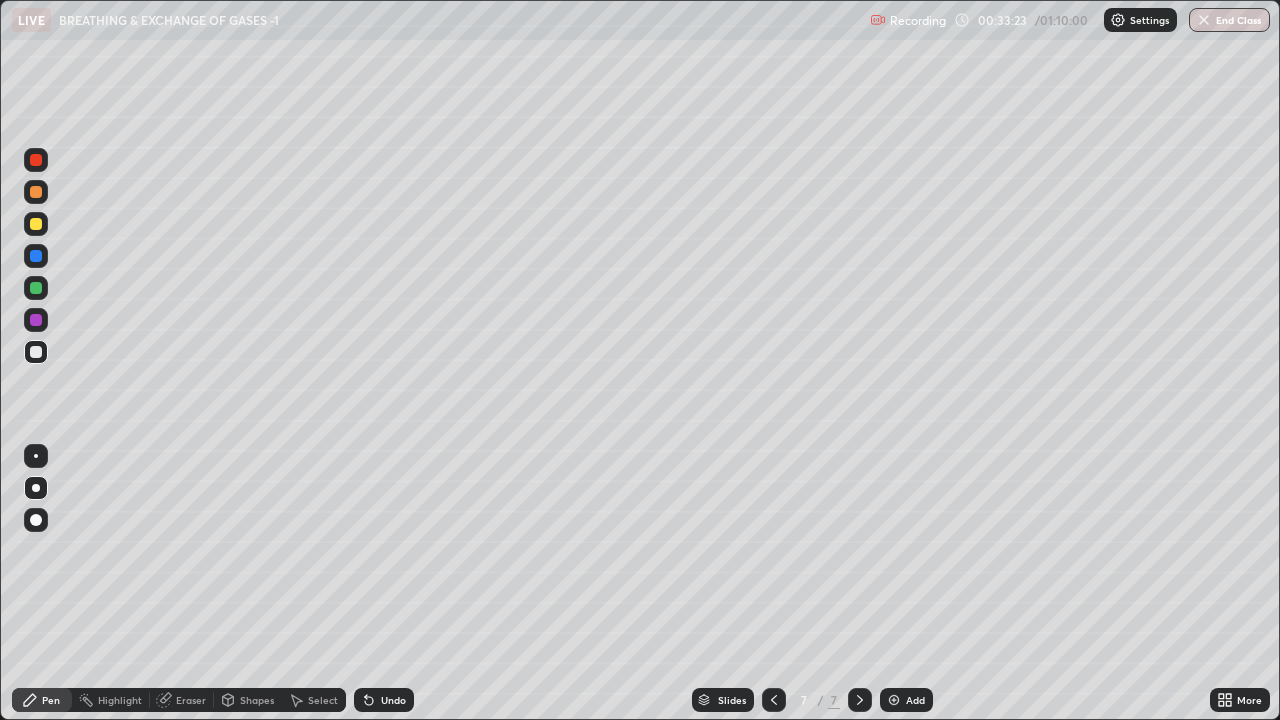 click at bounding box center [36, 456] 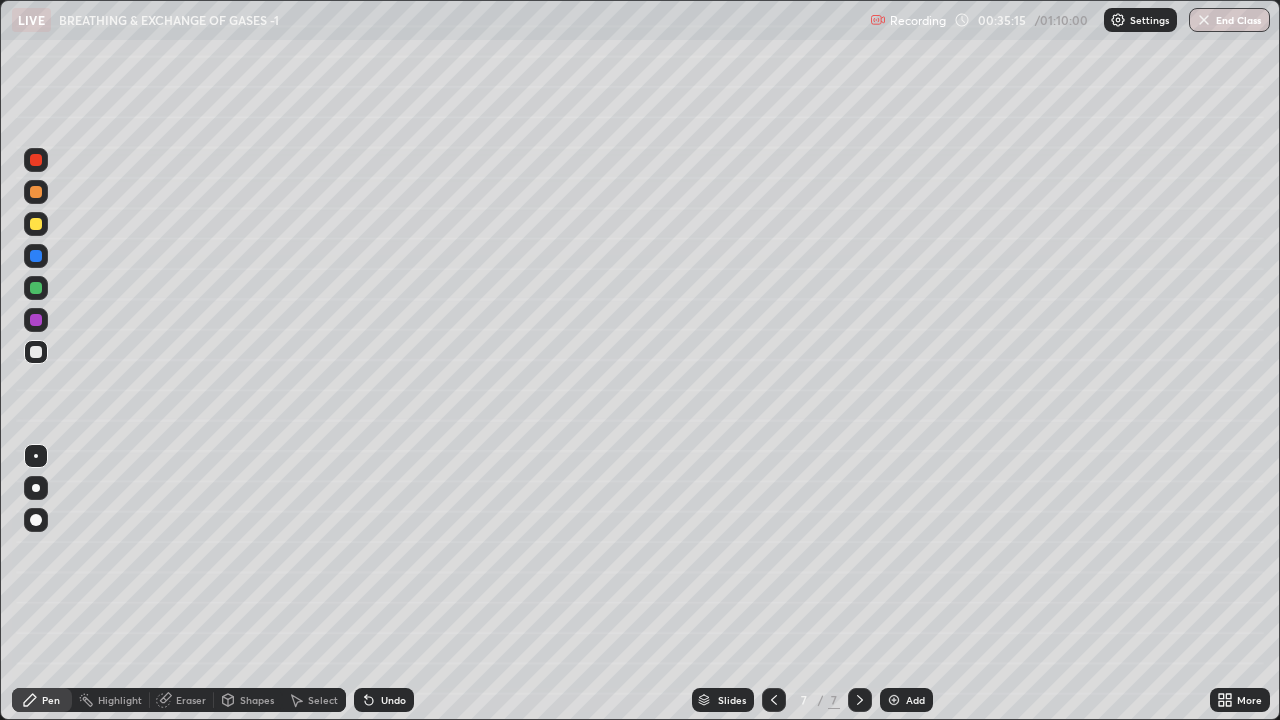click at bounding box center [36, 256] 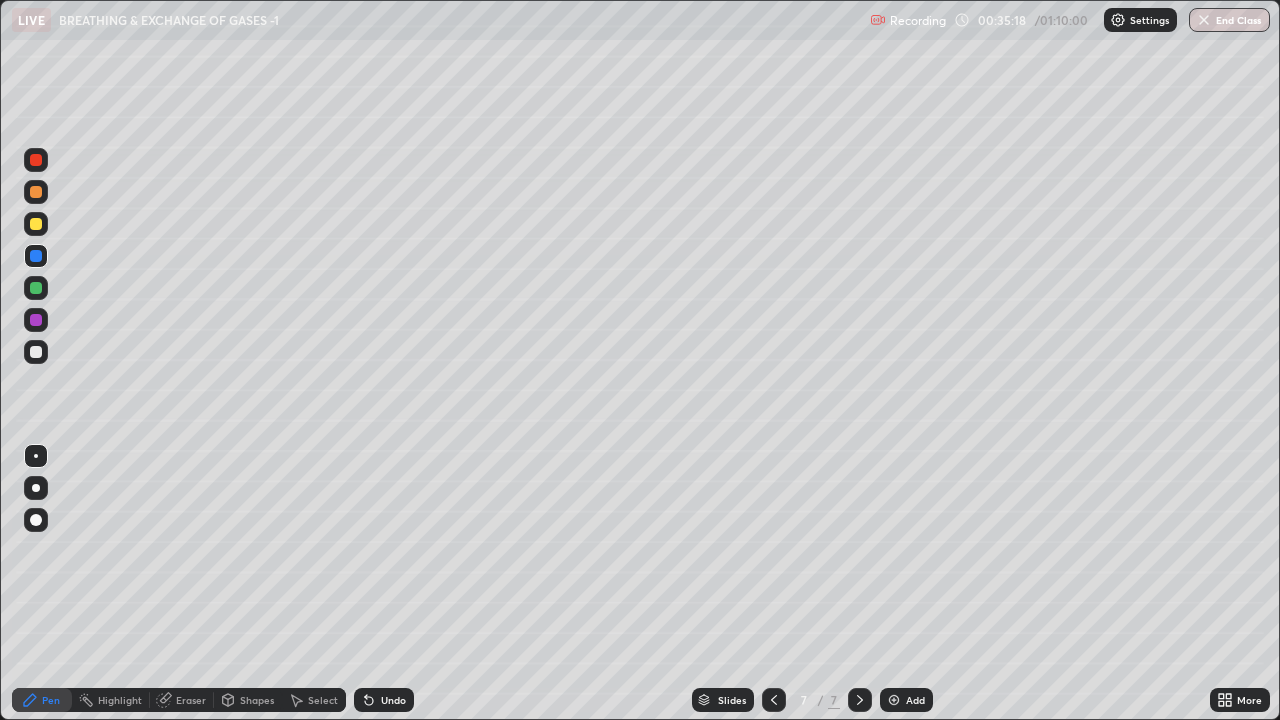 click at bounding box center [36, 352] 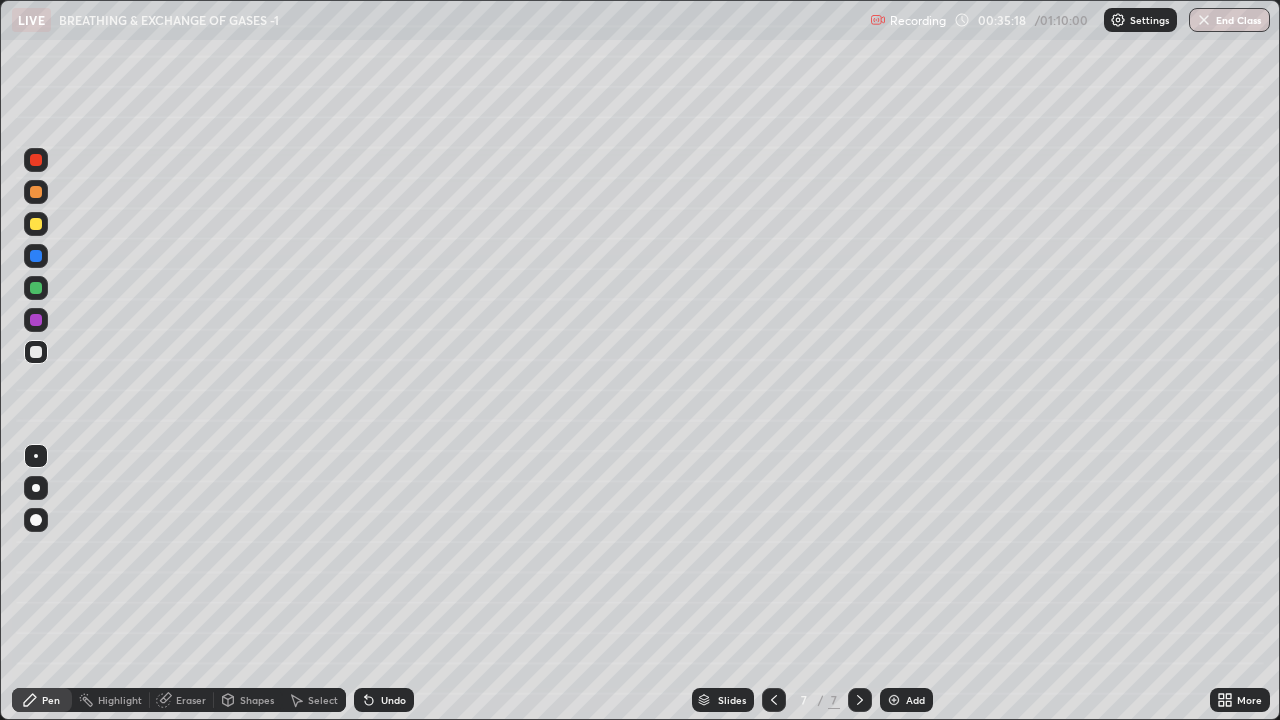 click at bounding box center (36, 288) 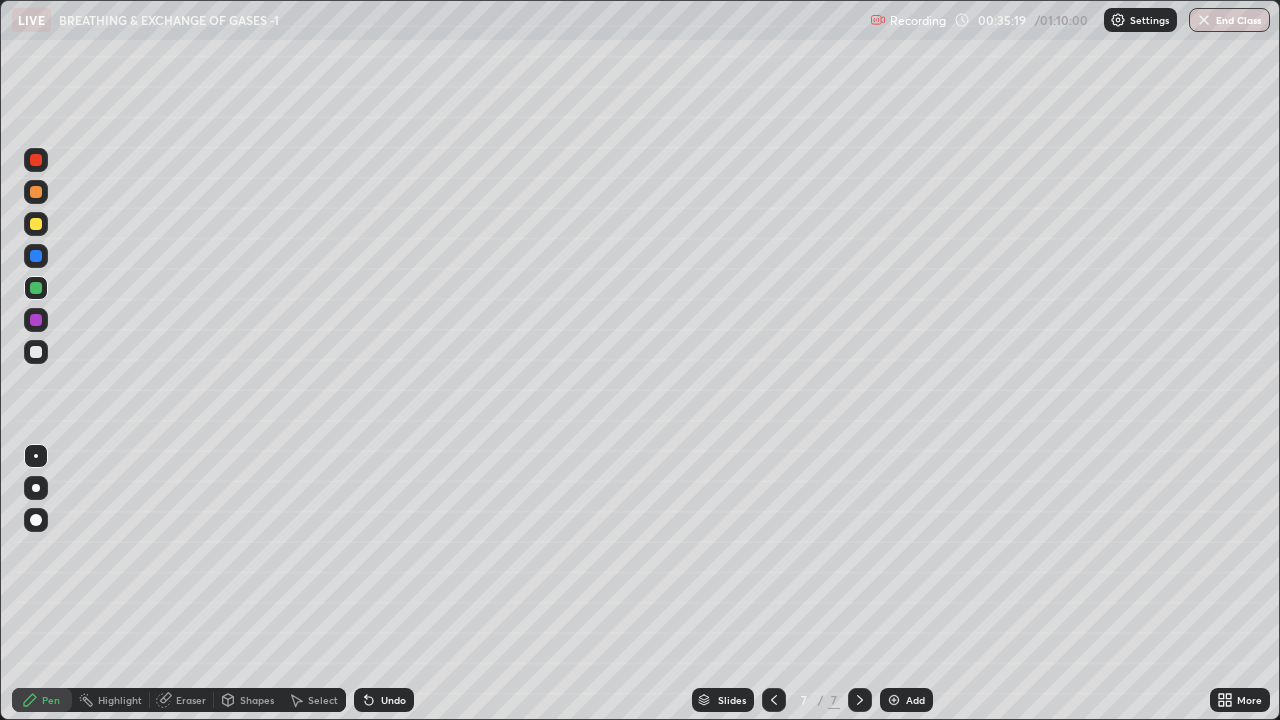 click at bounding box center (36, 520) 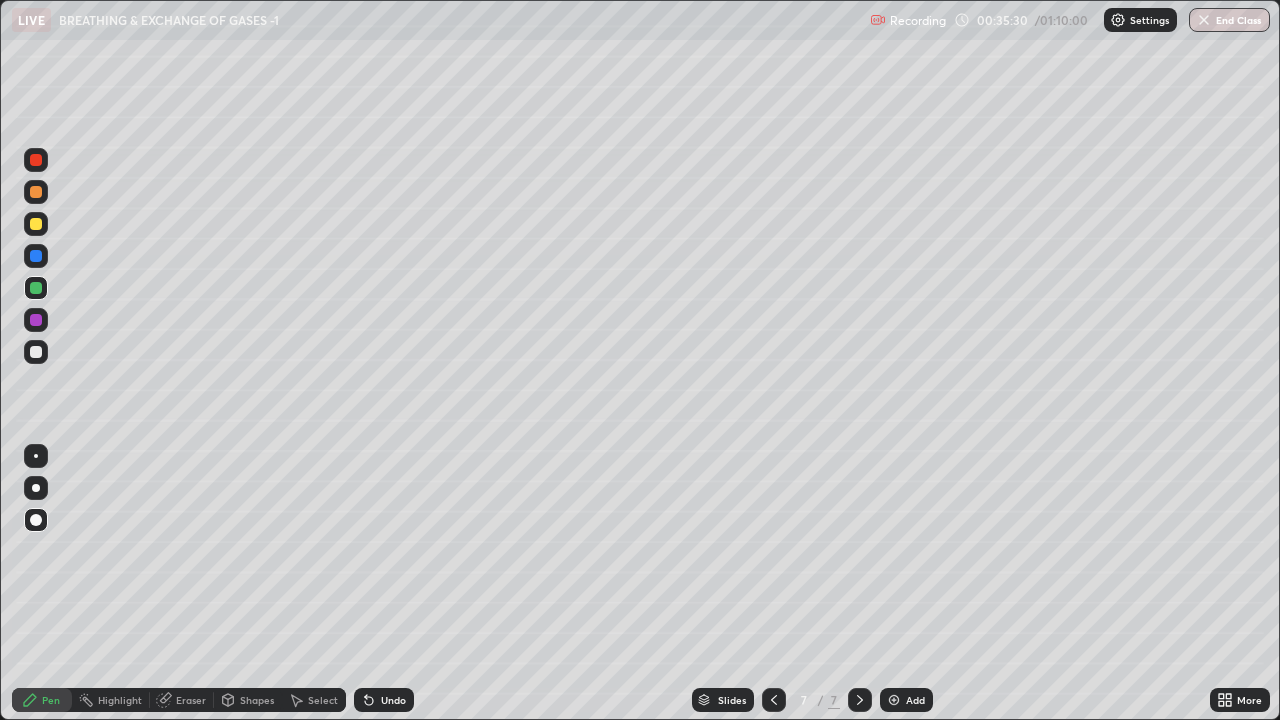 click at bounding box center (36, 320) 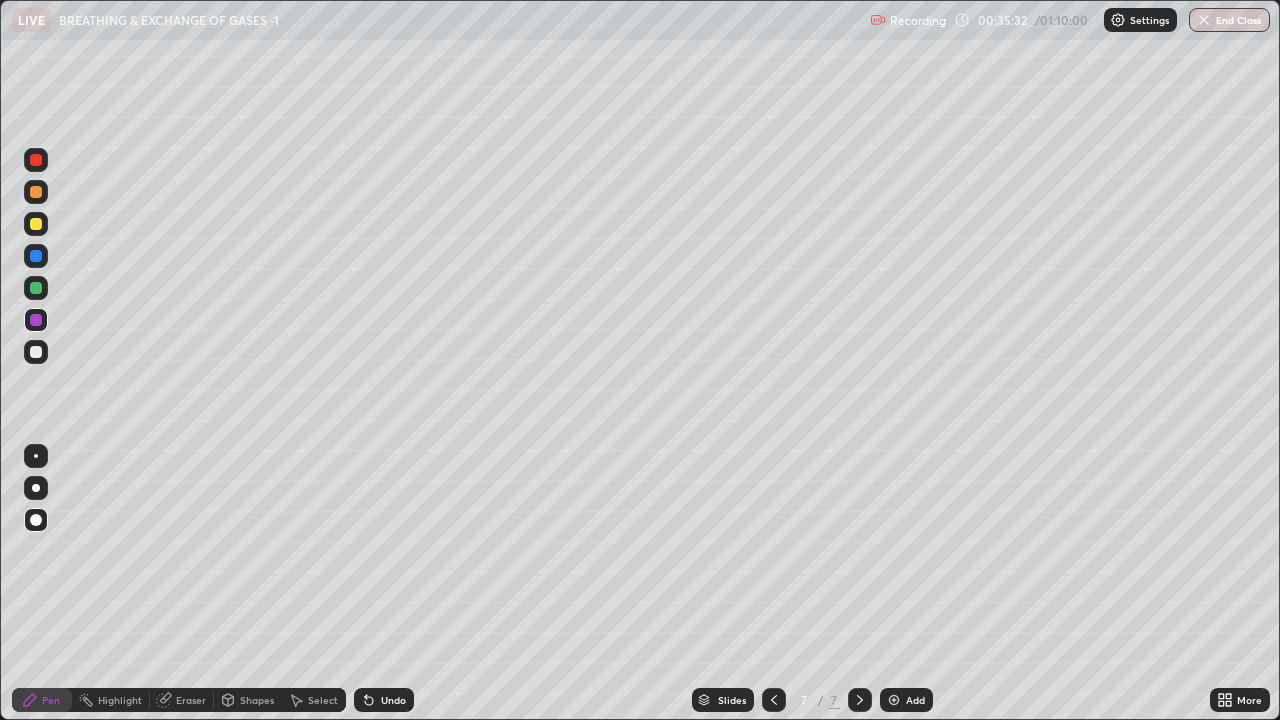 click at bounding box center (36, 256) 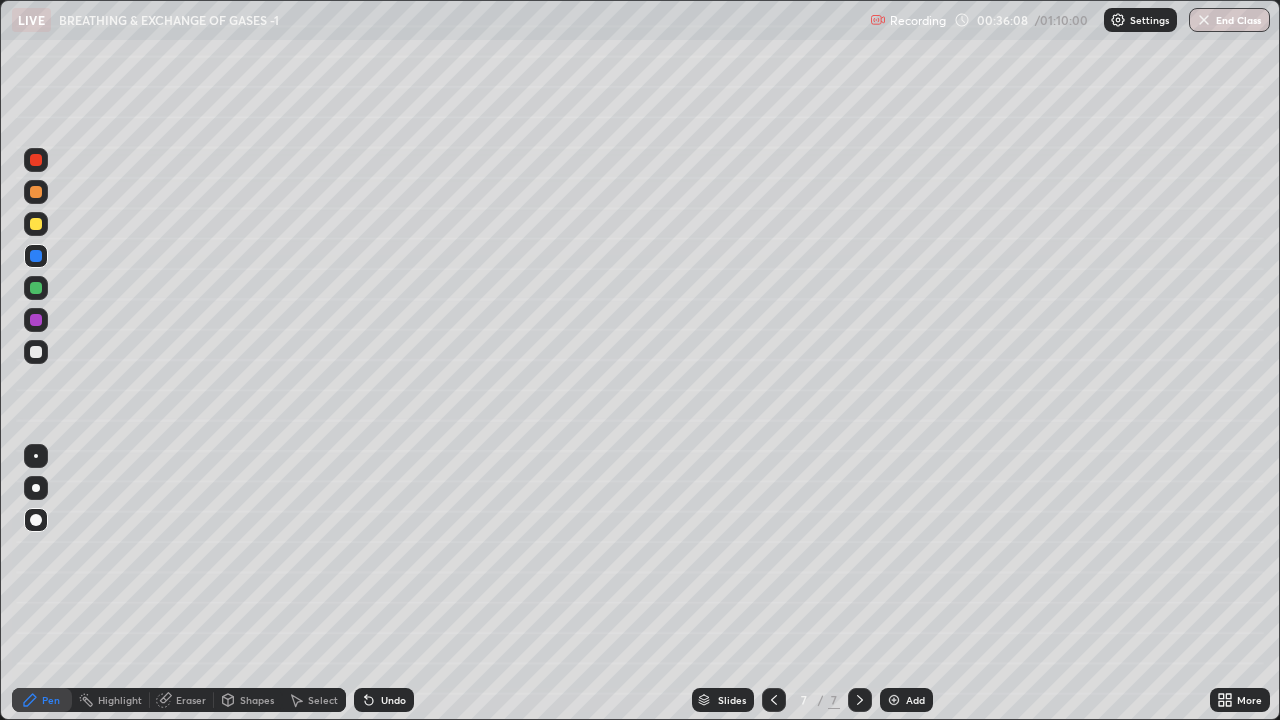 click at bounding box center [36, 456] 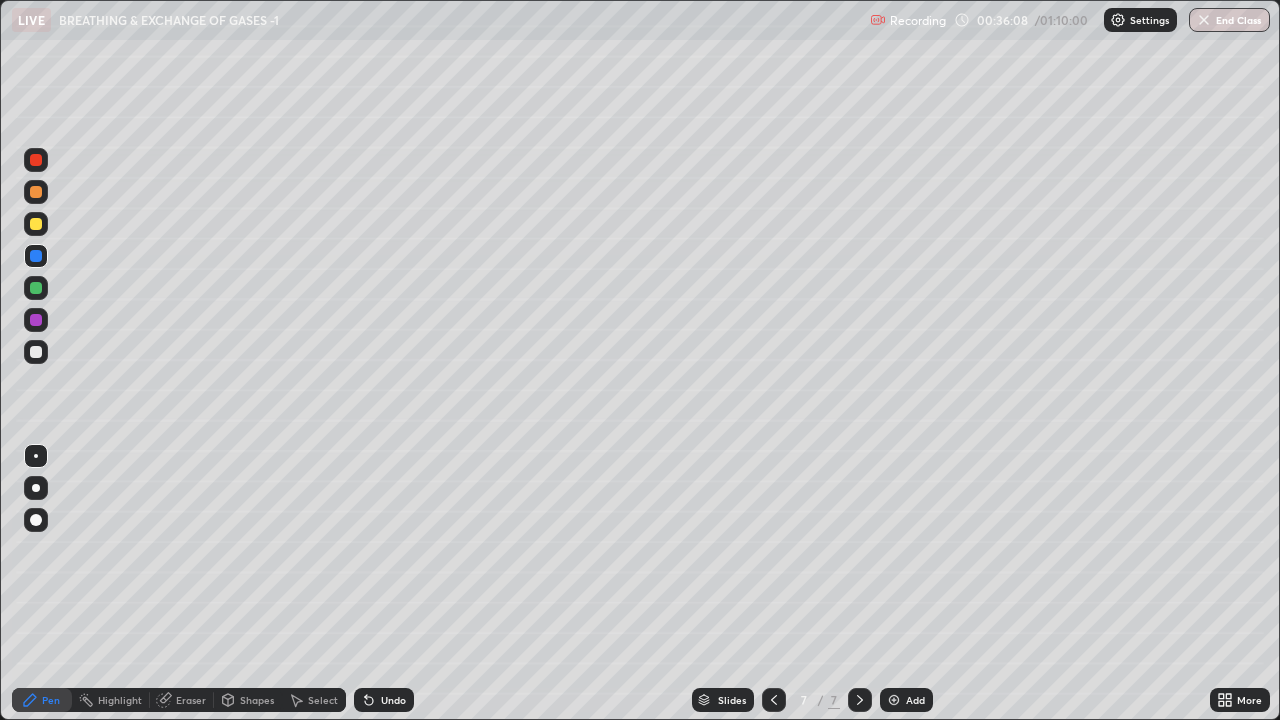 click at bounding box center (36, 352) 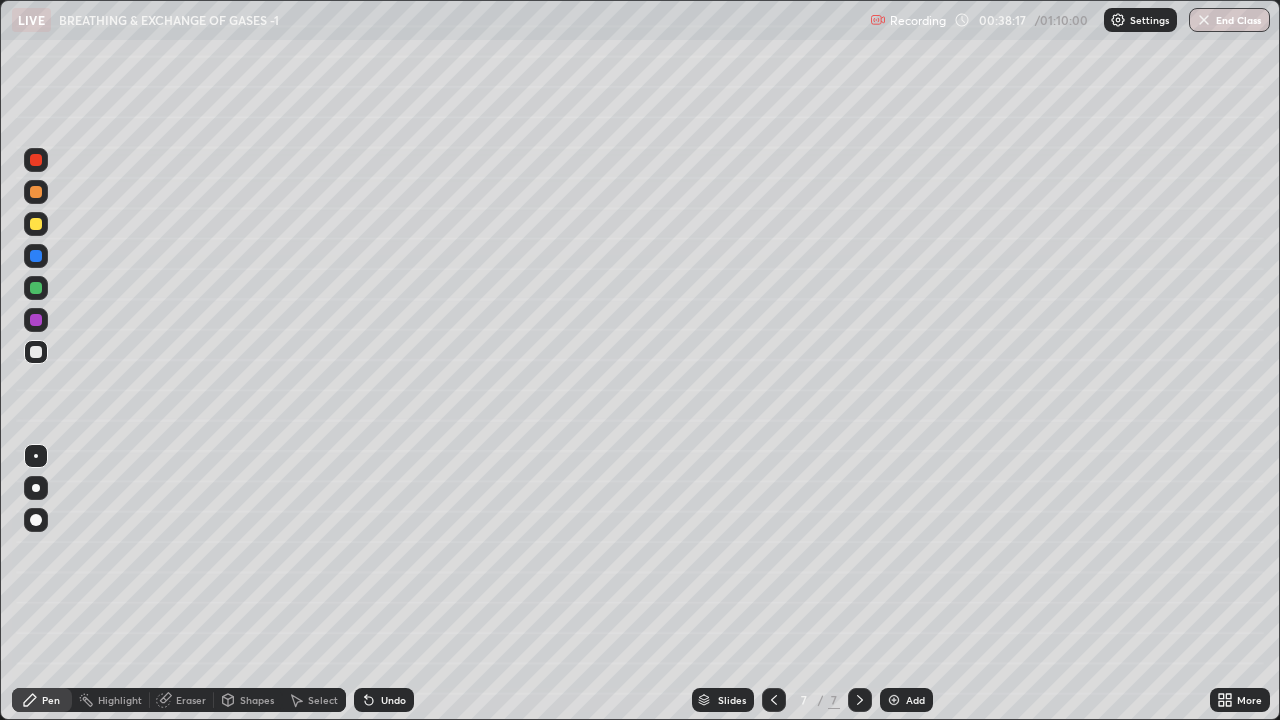 click at bounding box center [894, 700] 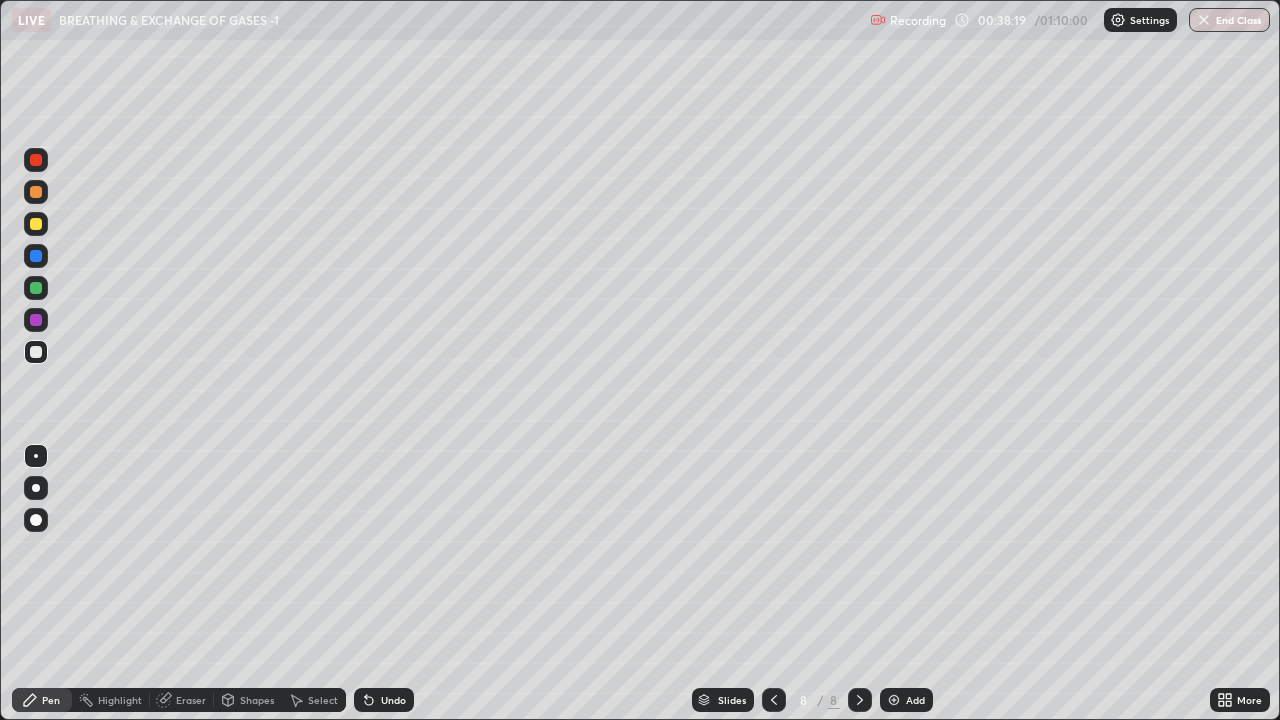 click on "Shapes" at bounding box center (257, 700) 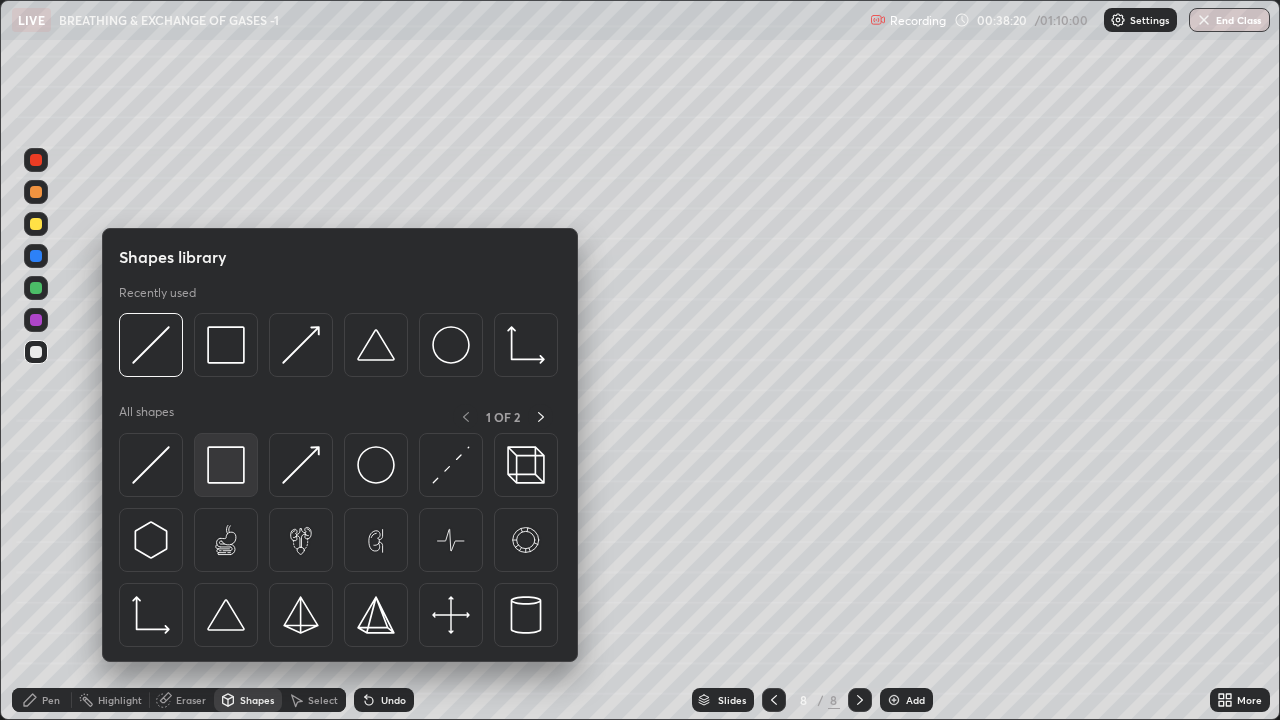 click at bounding box center [226, 465] 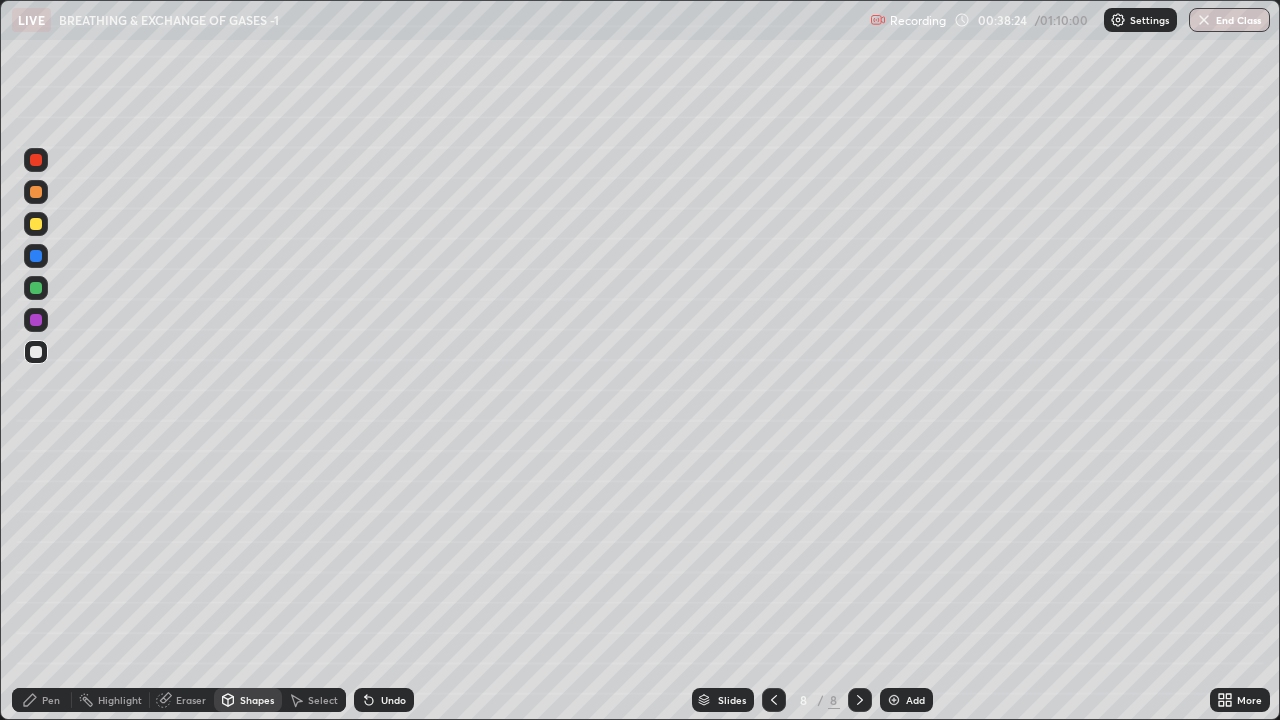 click on "Undo" at bounding box center (393, 700) 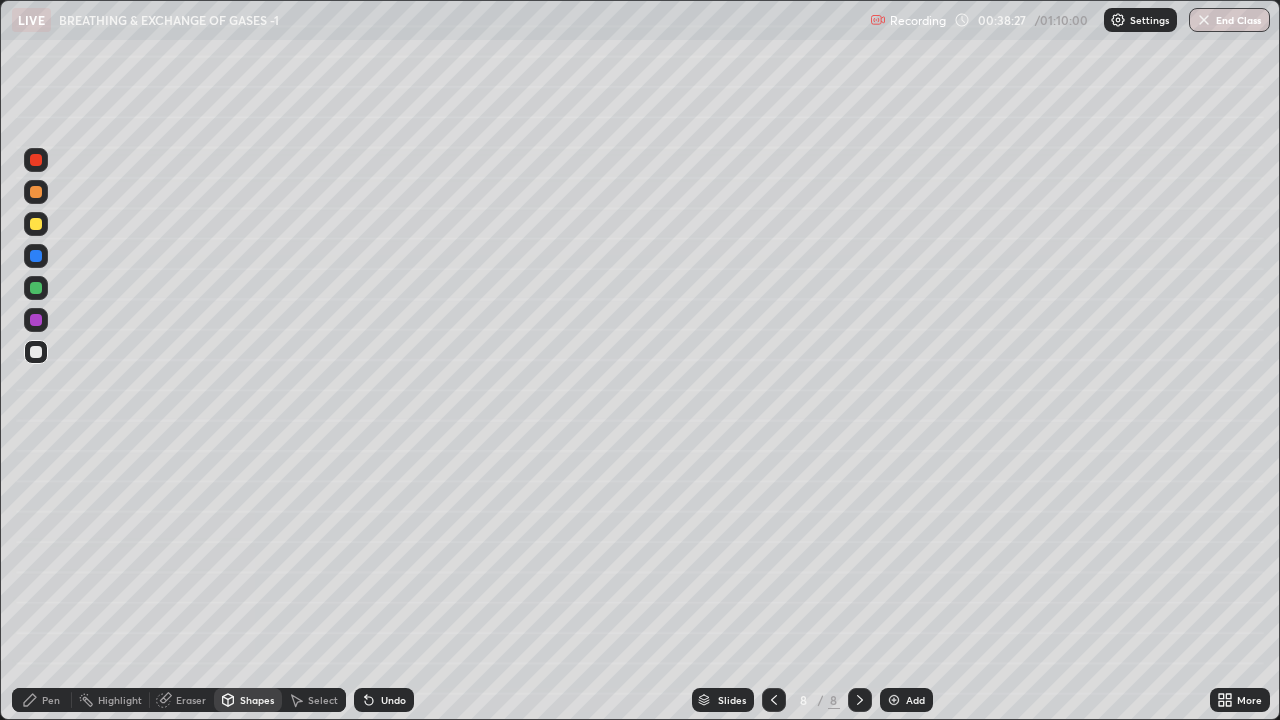 click on "Pen" at bounding box center (51, 700) 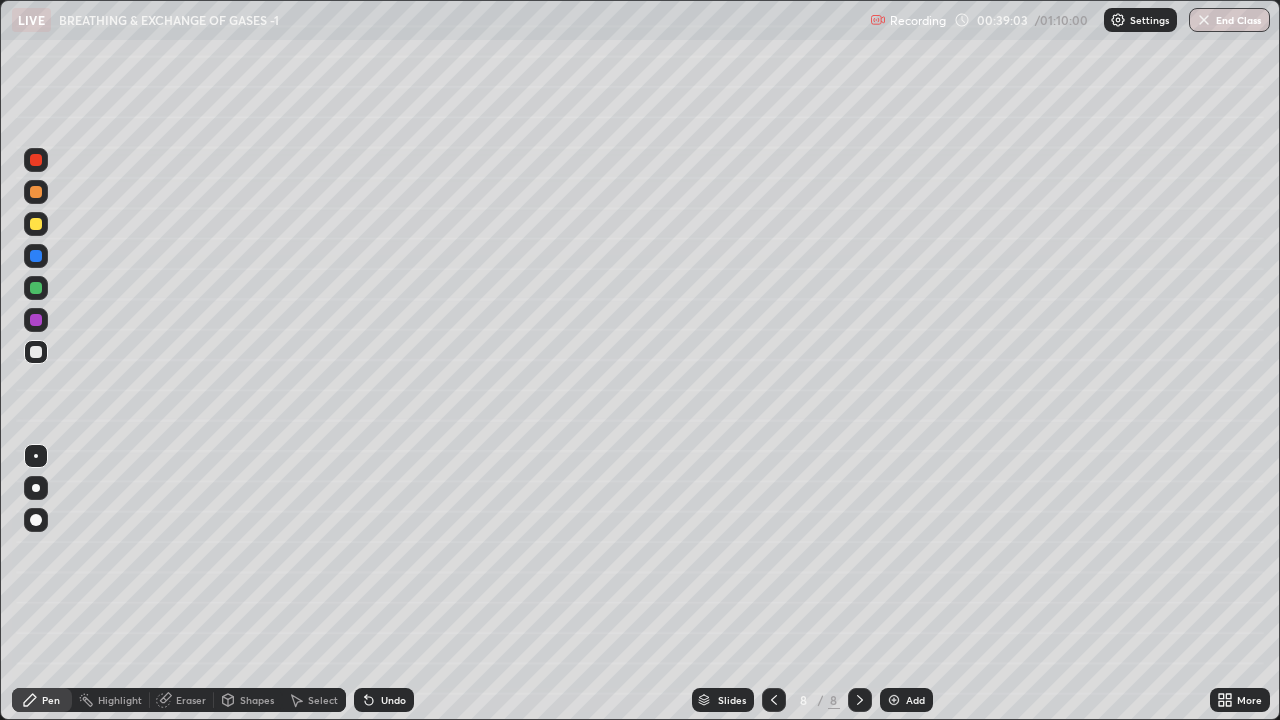 click on "Eraser" at bounding box center (191, 700) 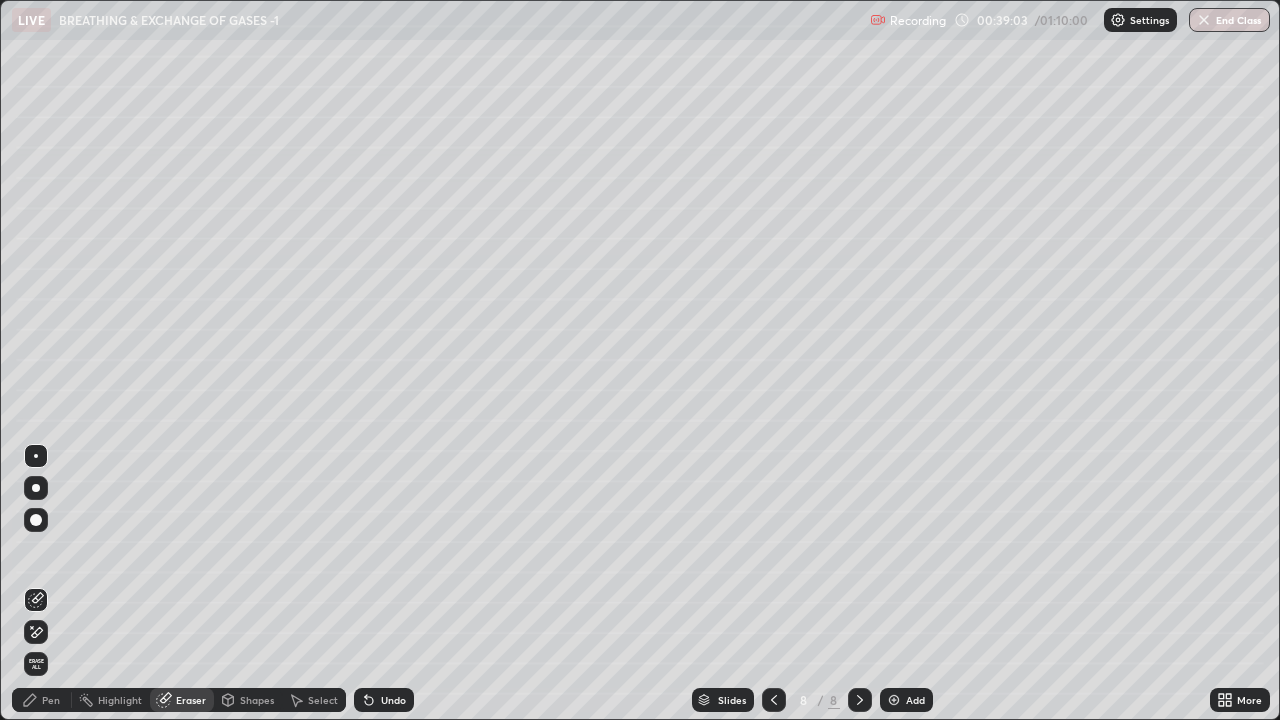 click on "Shapes" at bounding box center (248, 700) 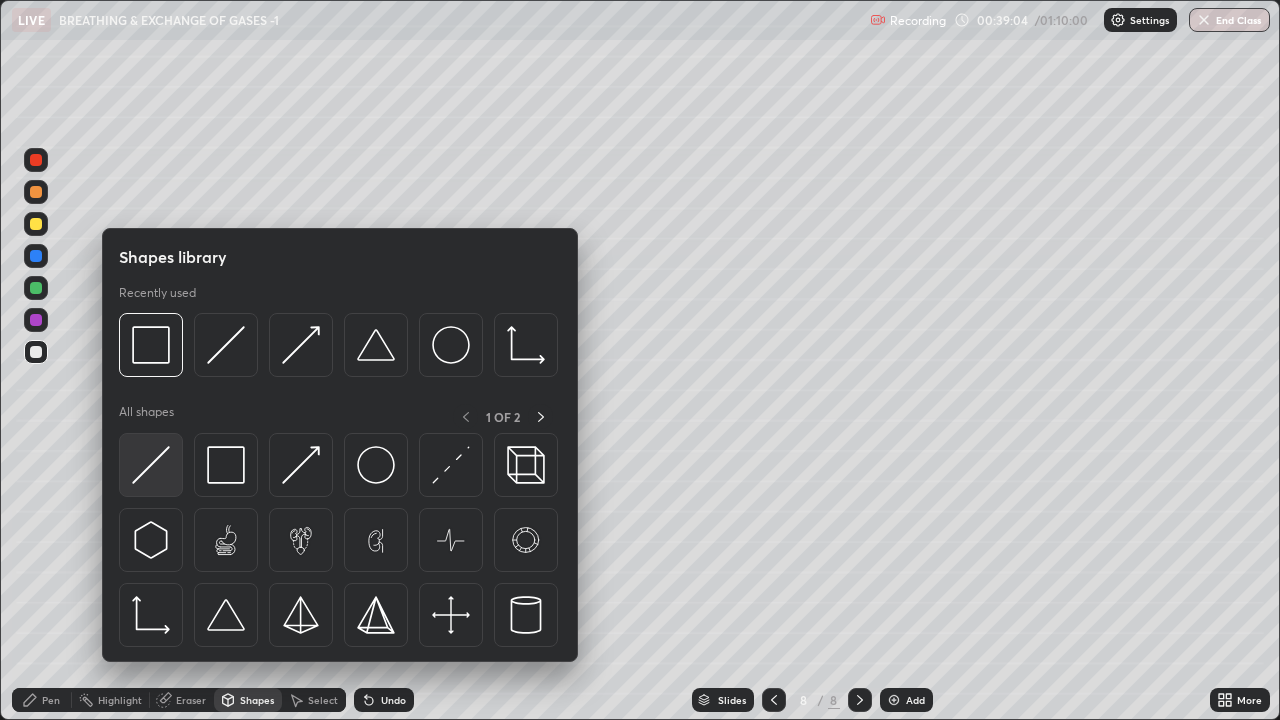 click at bounding box center (151, 465) 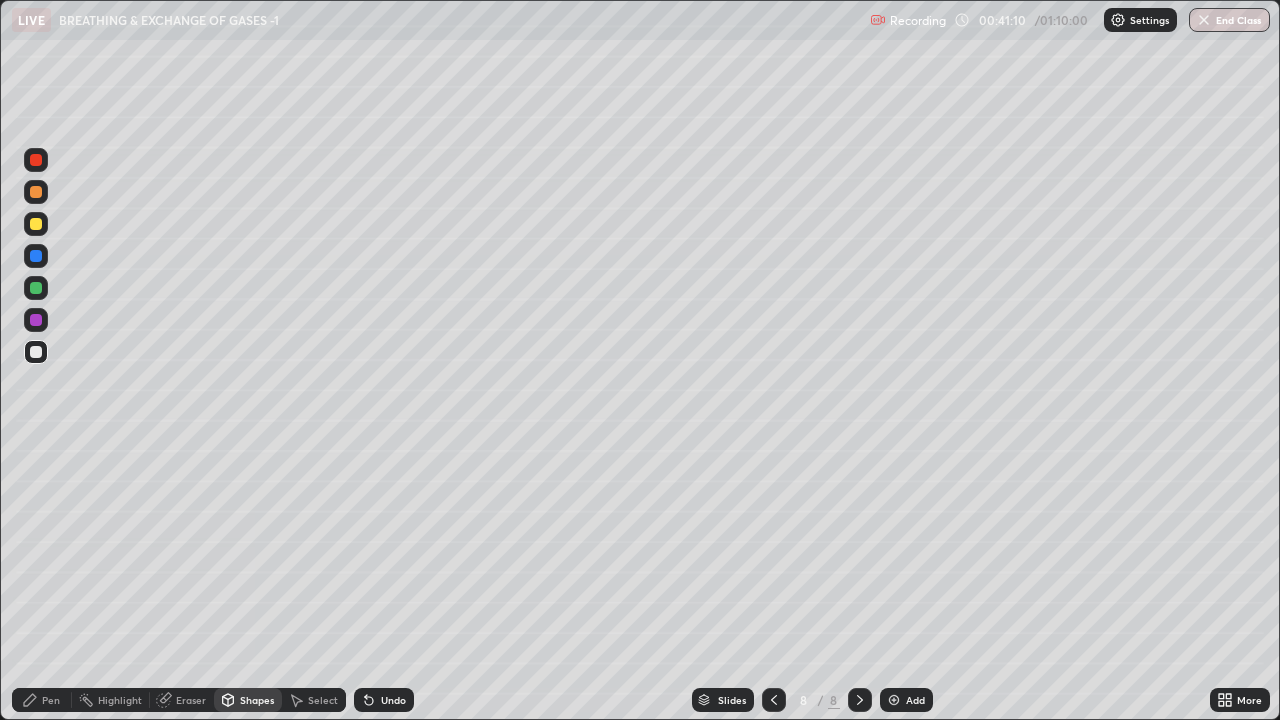 click on "Pen" at bounding box center (42, 700) 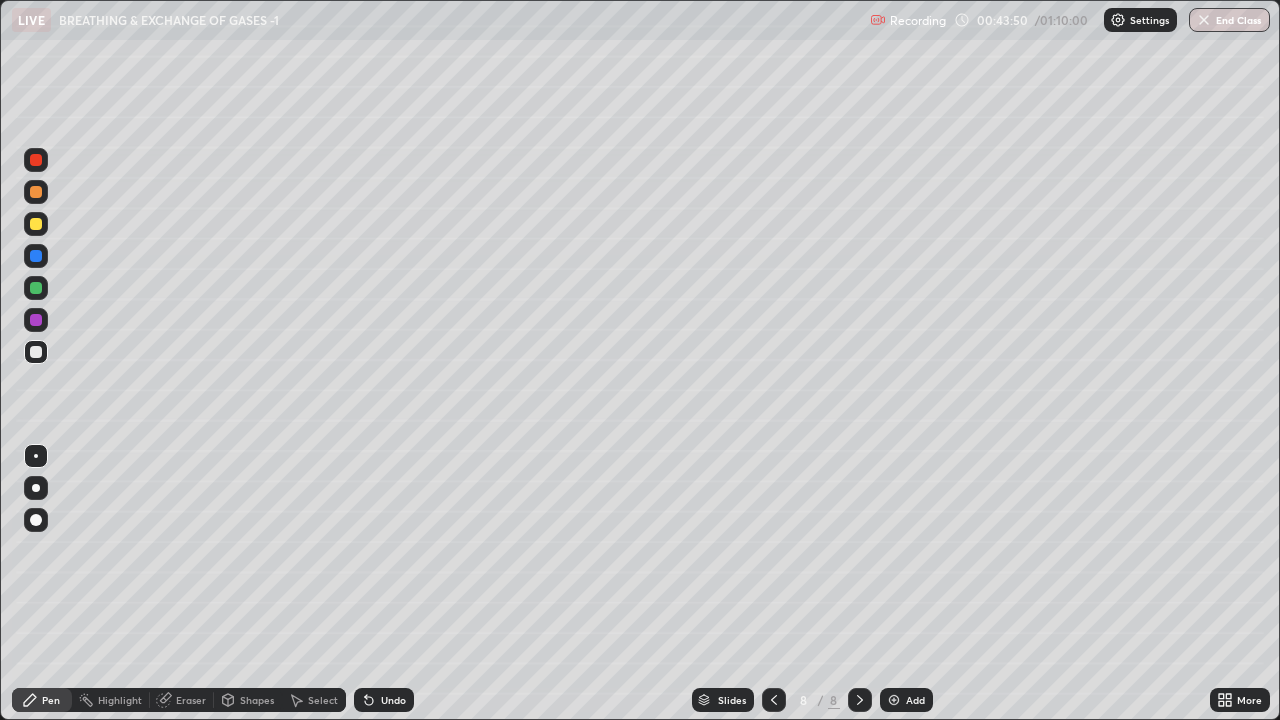 click 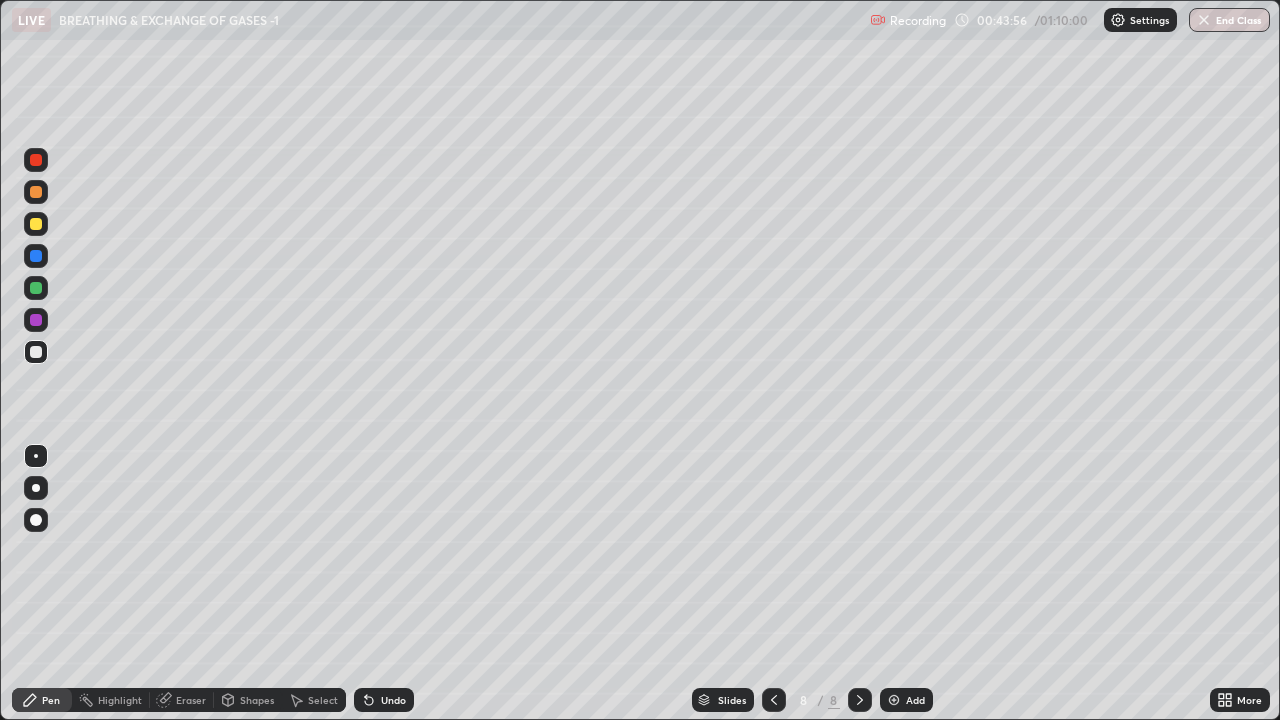 click on "Pen" at bounding box center (51, 700) 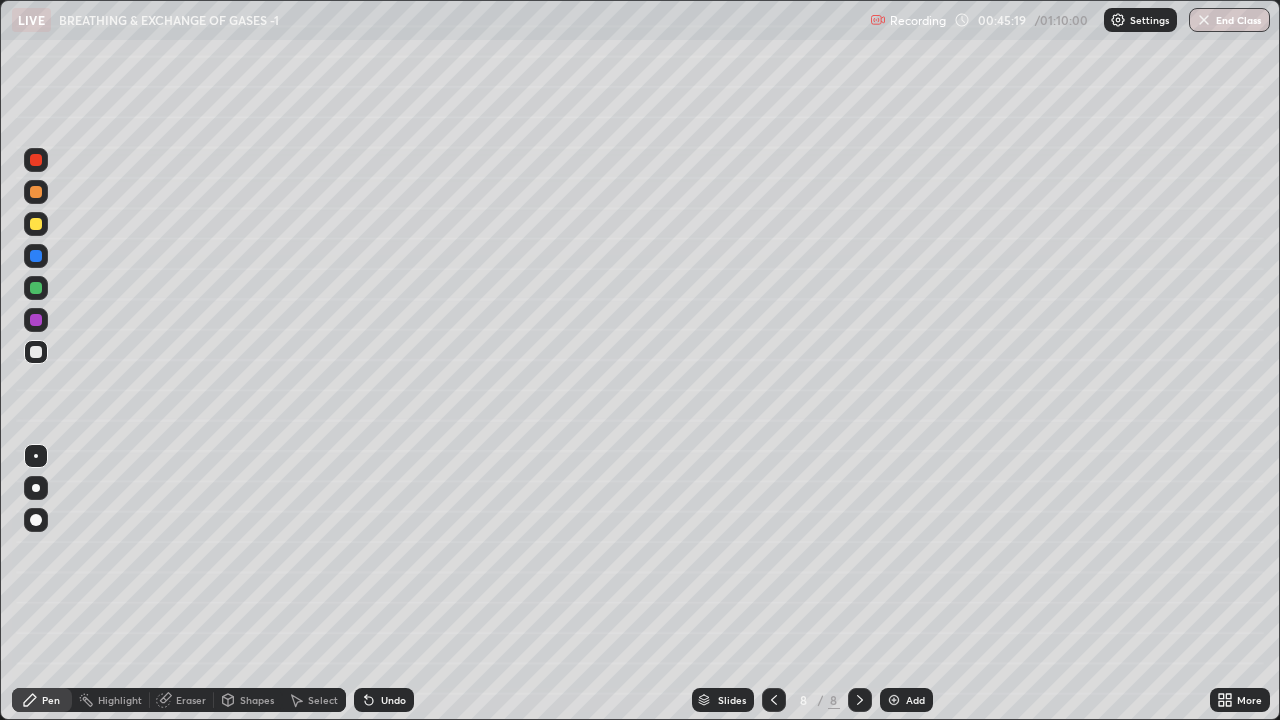 click at bounding box center [36, 320] 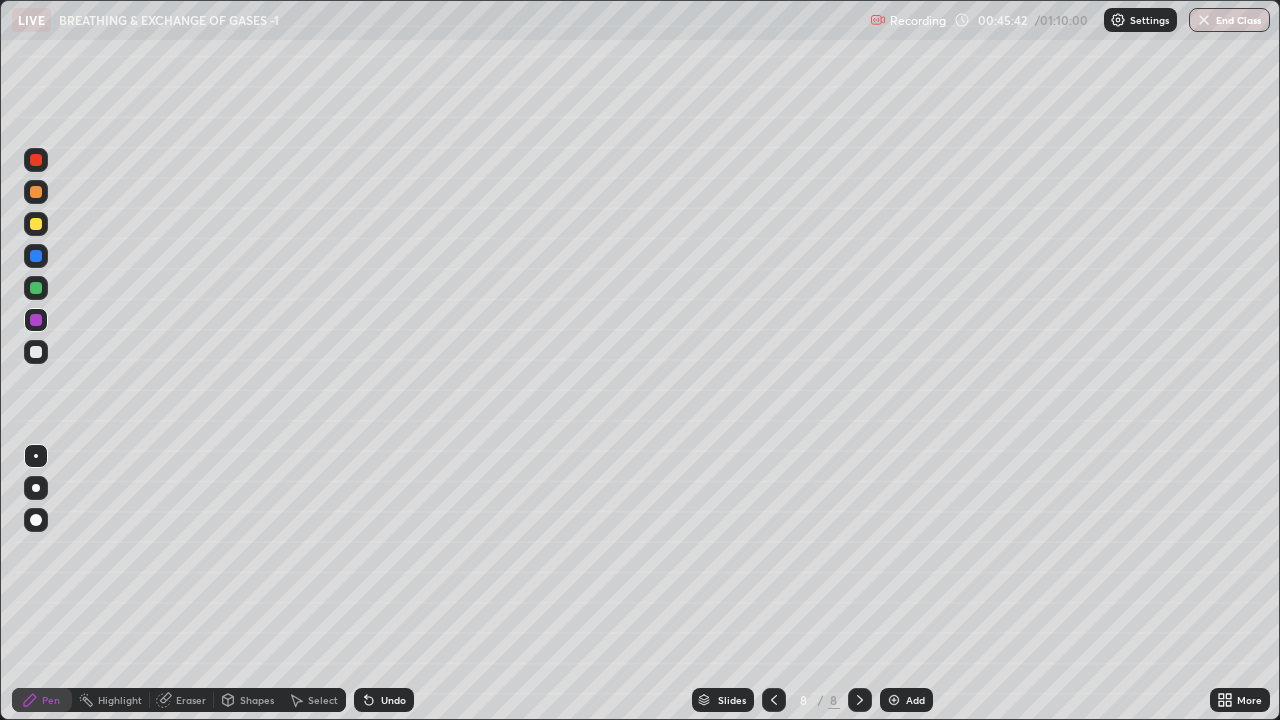 click at bounding box center (36, 320) 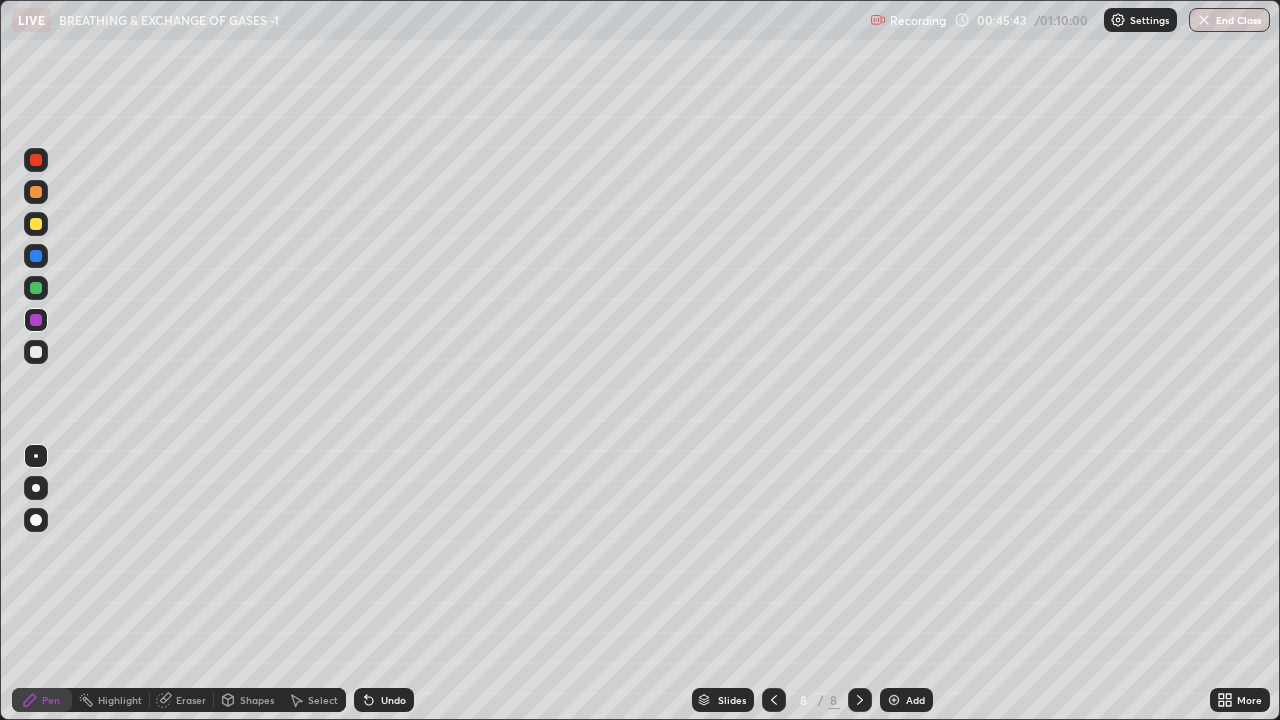 click at bounding box center (36, 288) 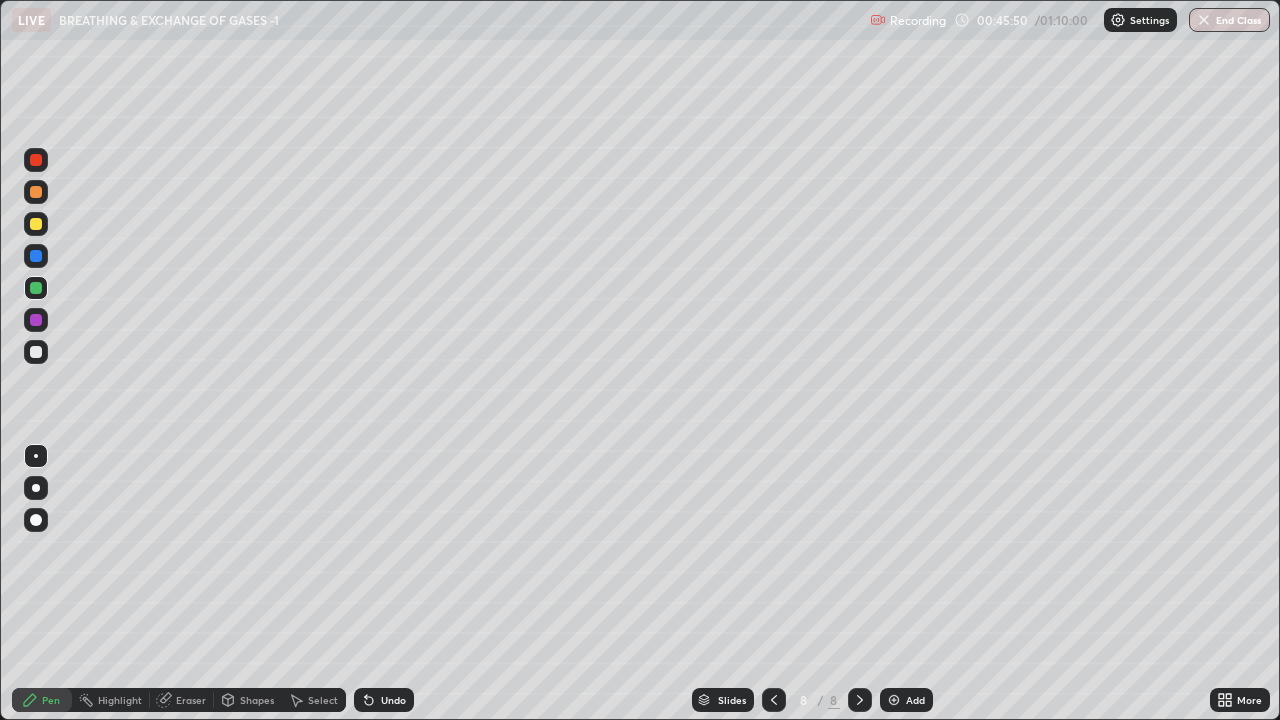 click 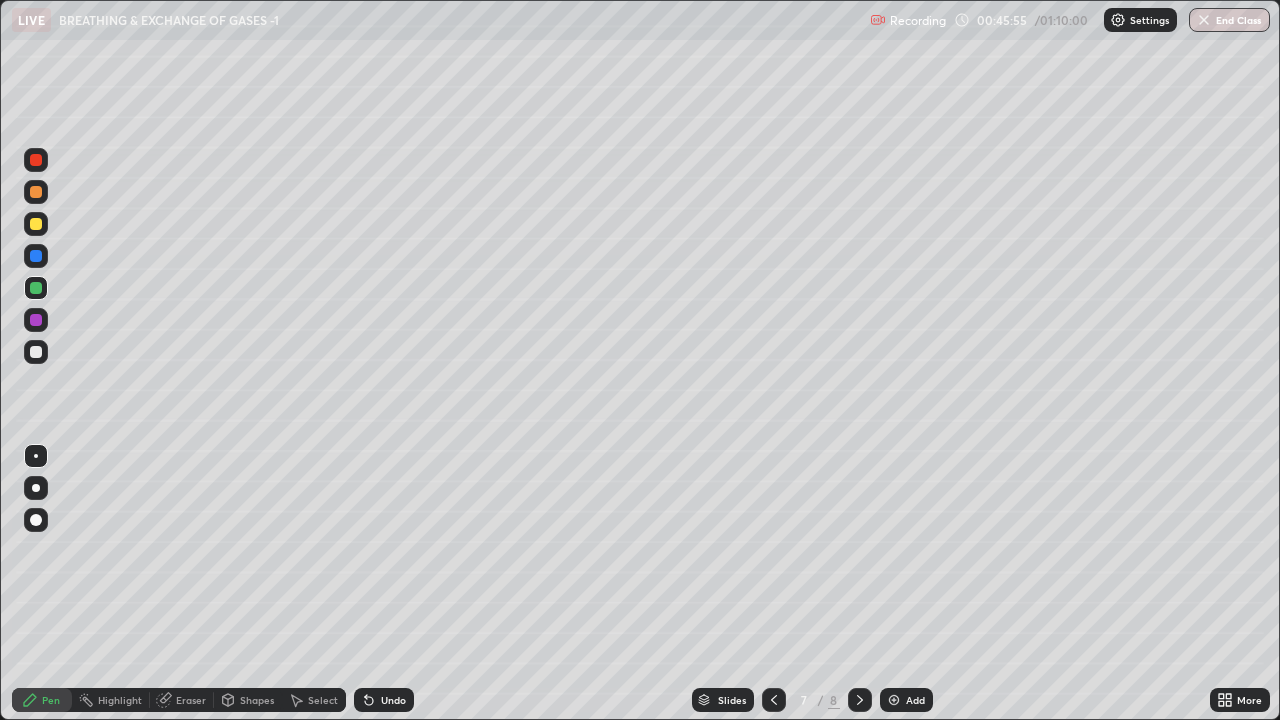 click at bounding box center (860, 700) 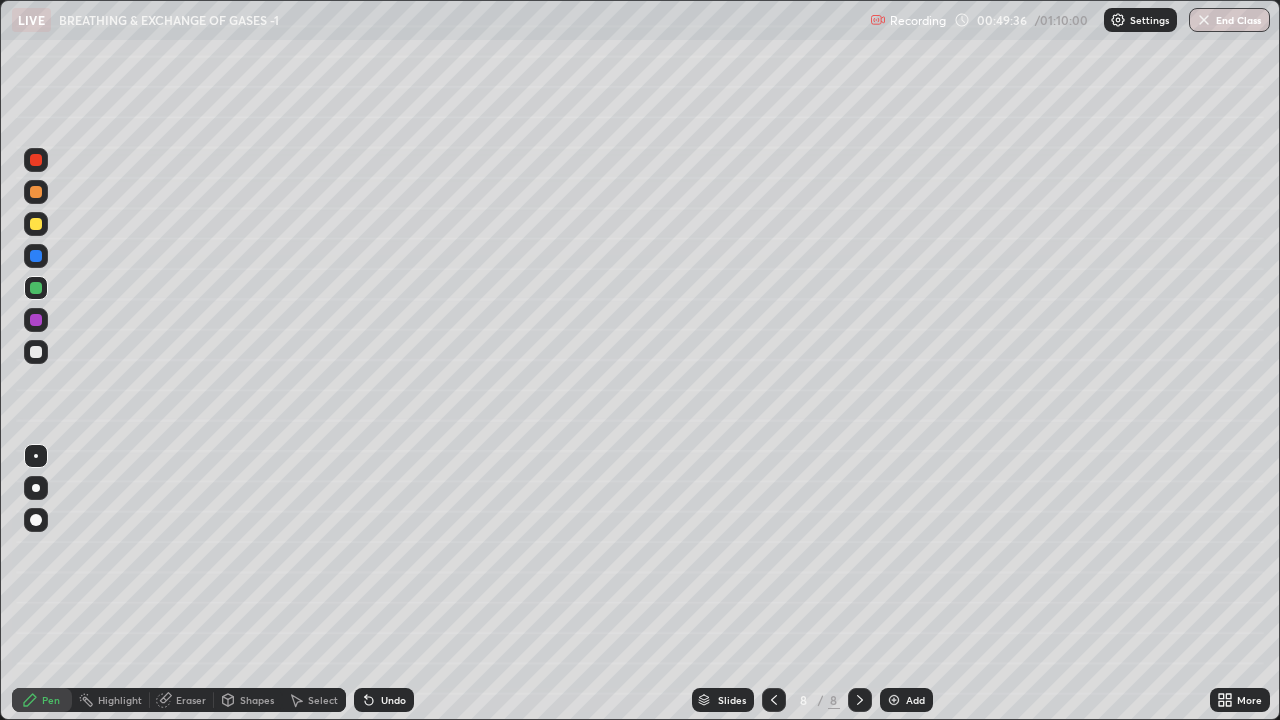 click at bounding box center (894, 700) 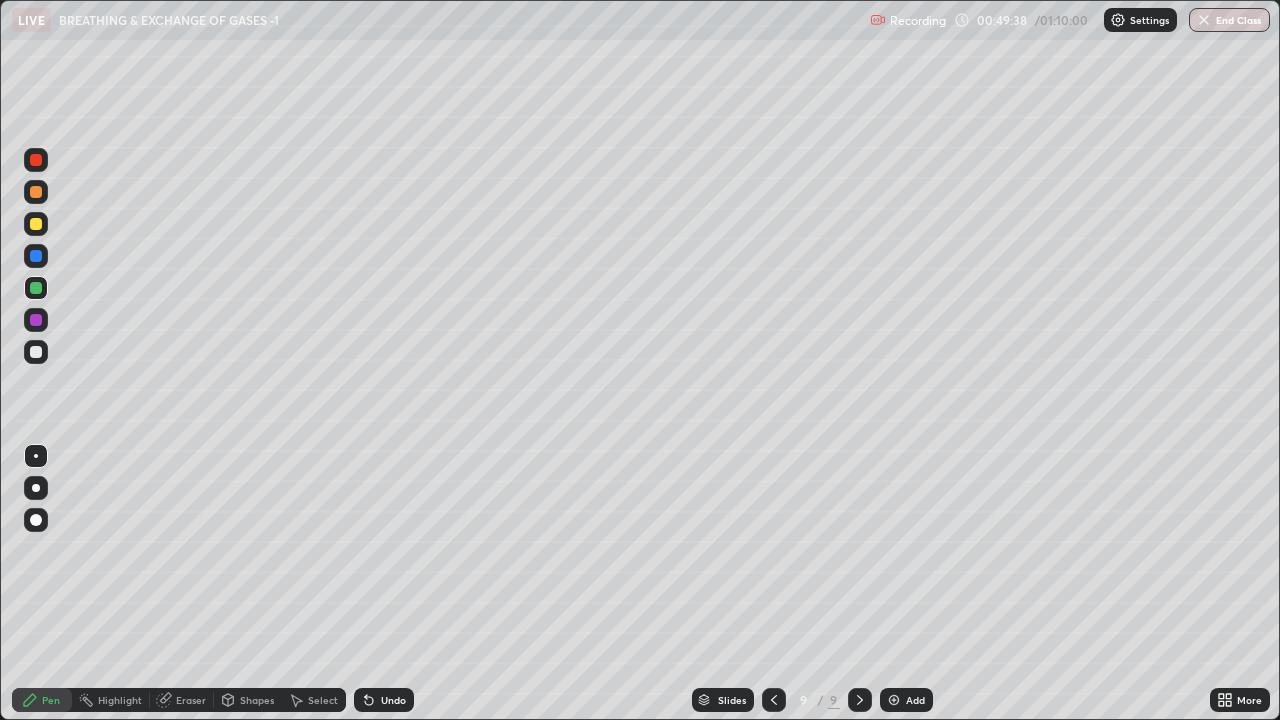 click at bounding box center [774, 700] 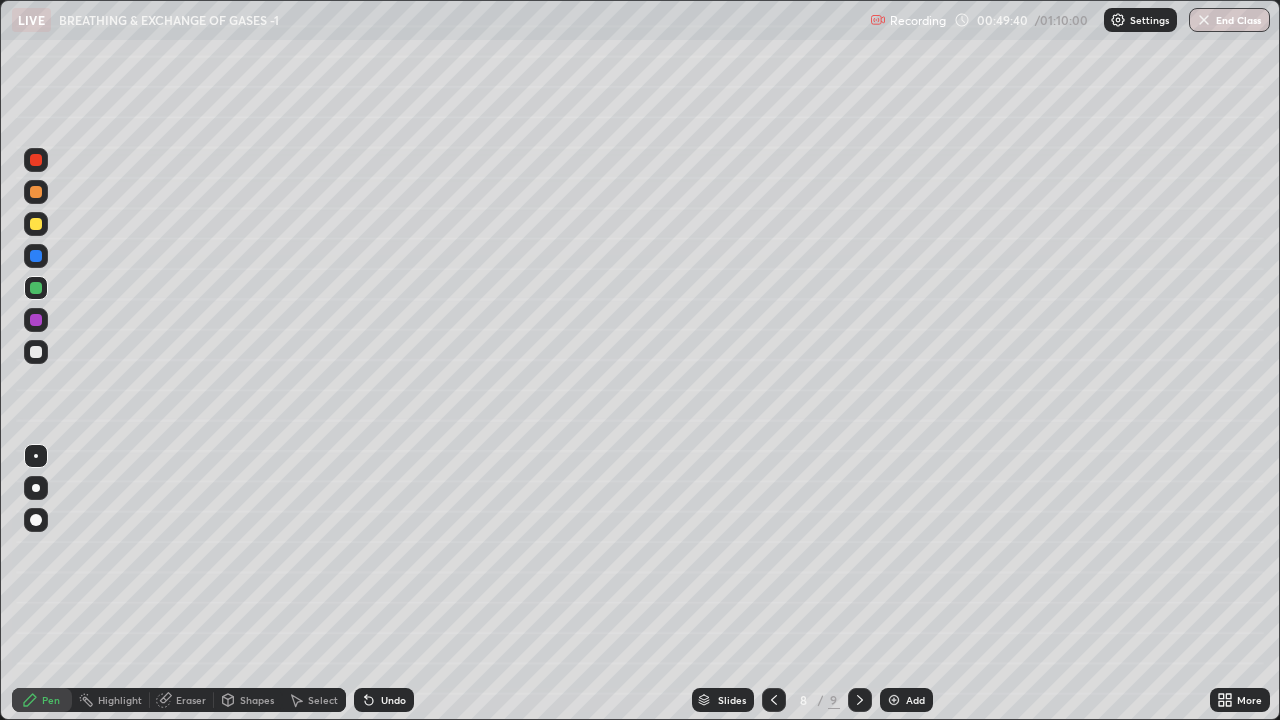 click on "Add" at bounding box center [906, 700] 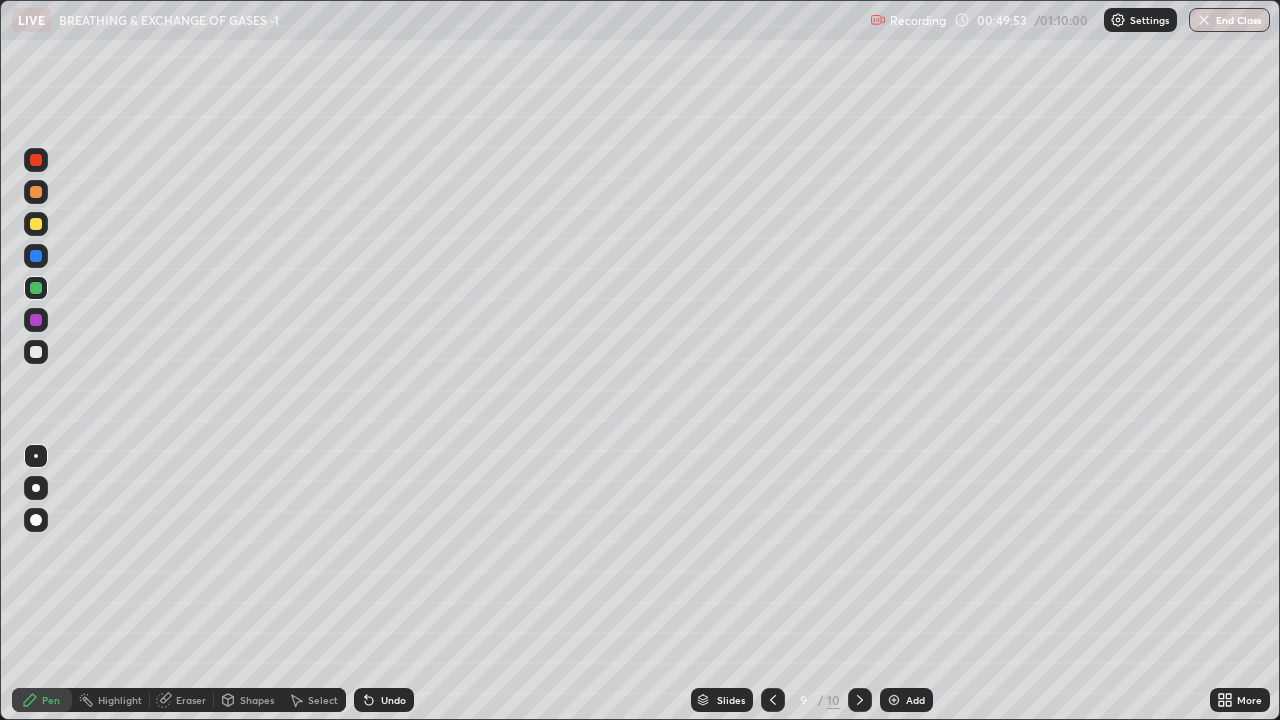 click at bounding box center (36, 352) 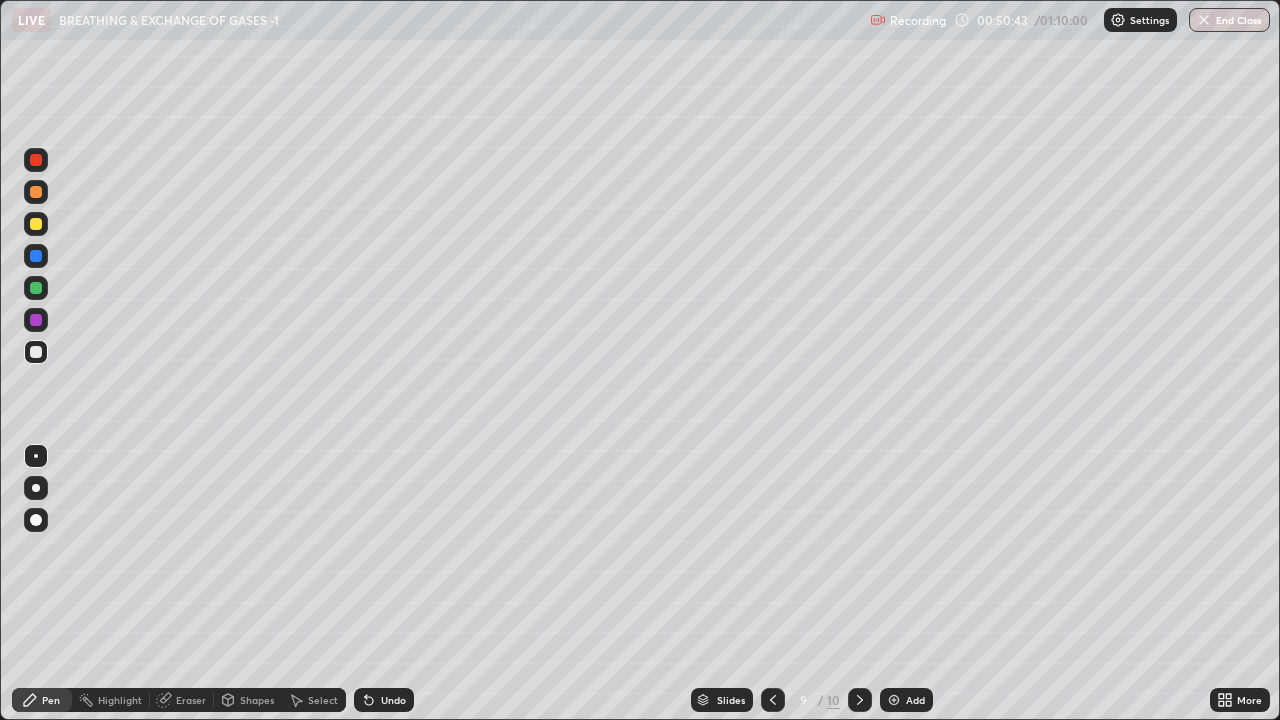 click at bounding box center (36, 320) 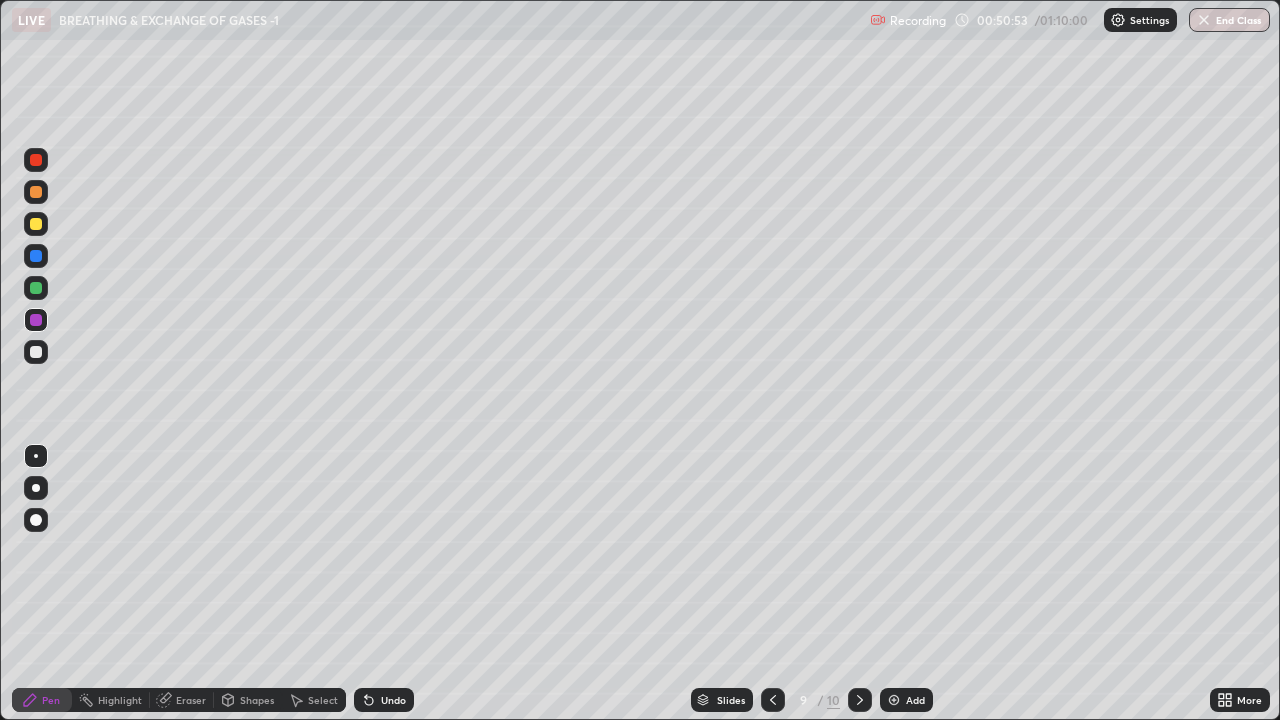 click at bounding box center (36, 352) 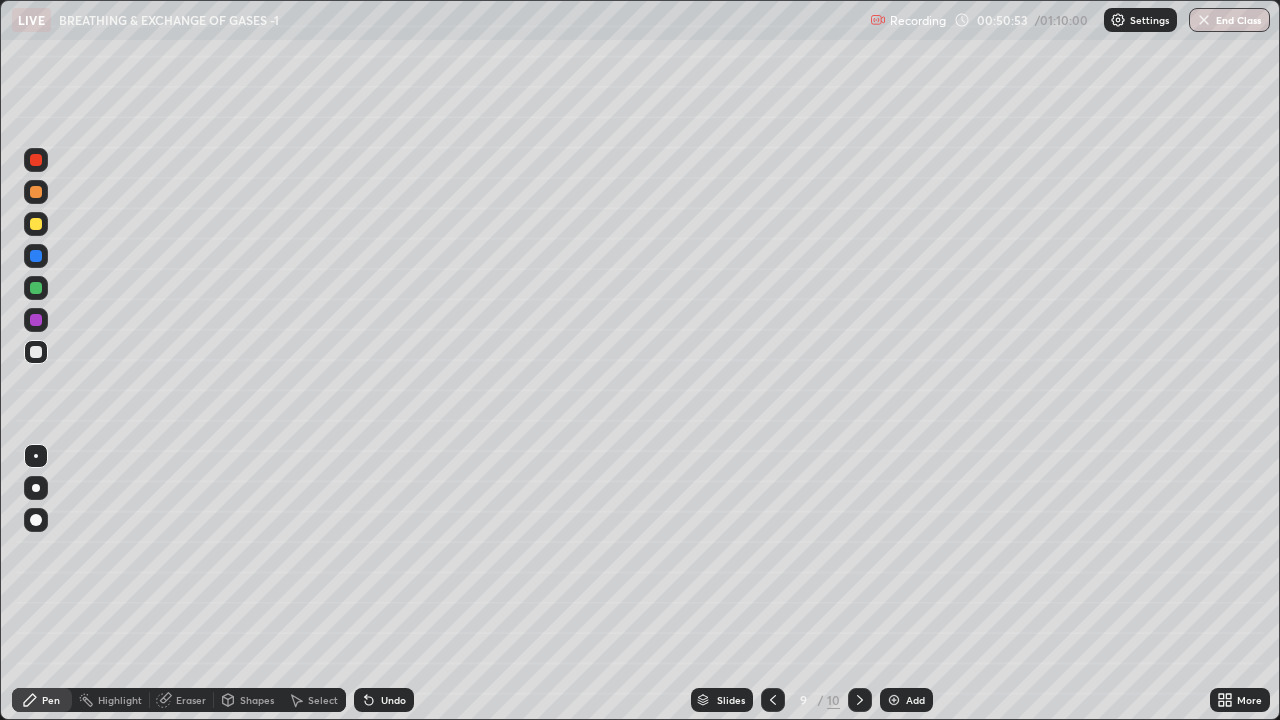 click at bounding box center [36, 456] 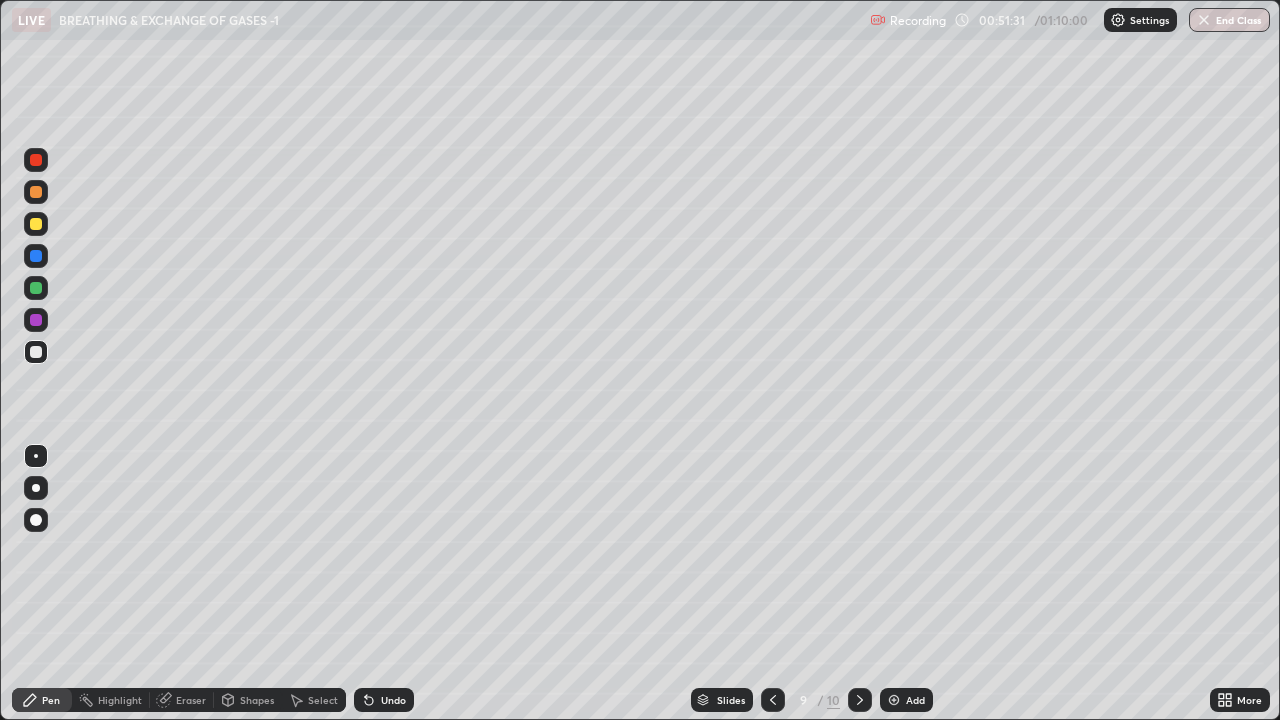 click at bounding box center [36, 288] 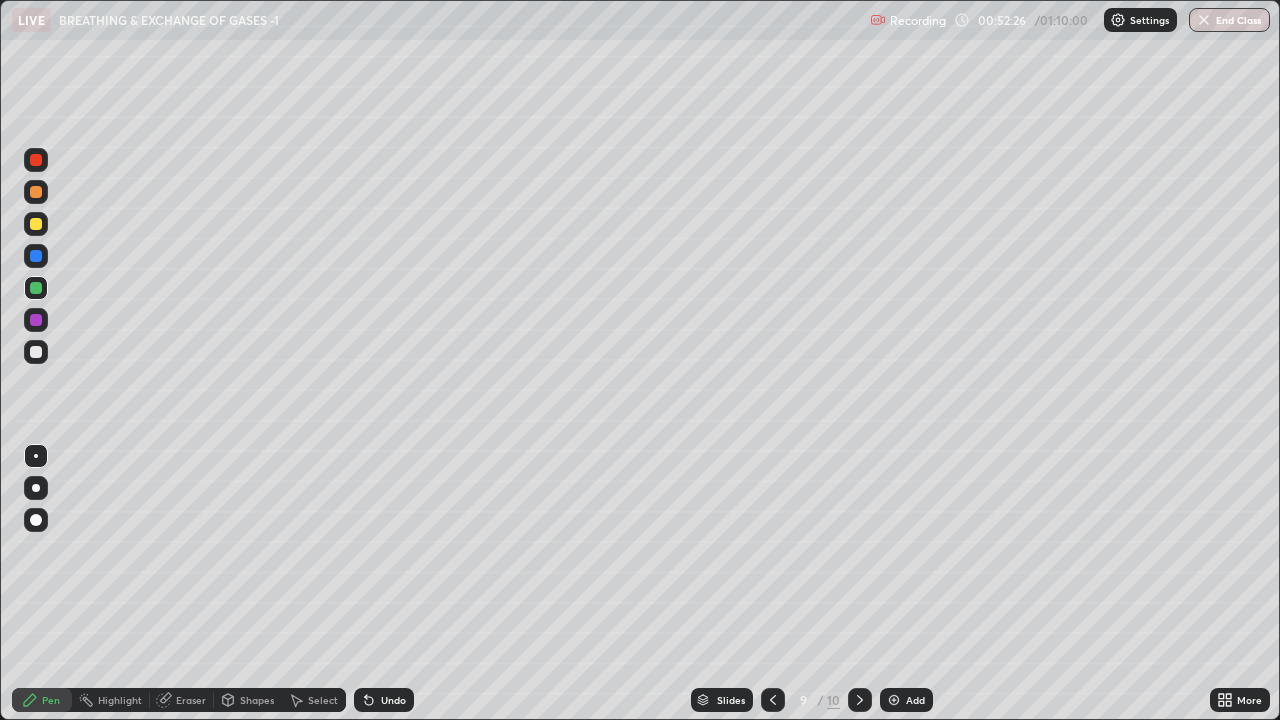 click at bounding box center (36, 352) 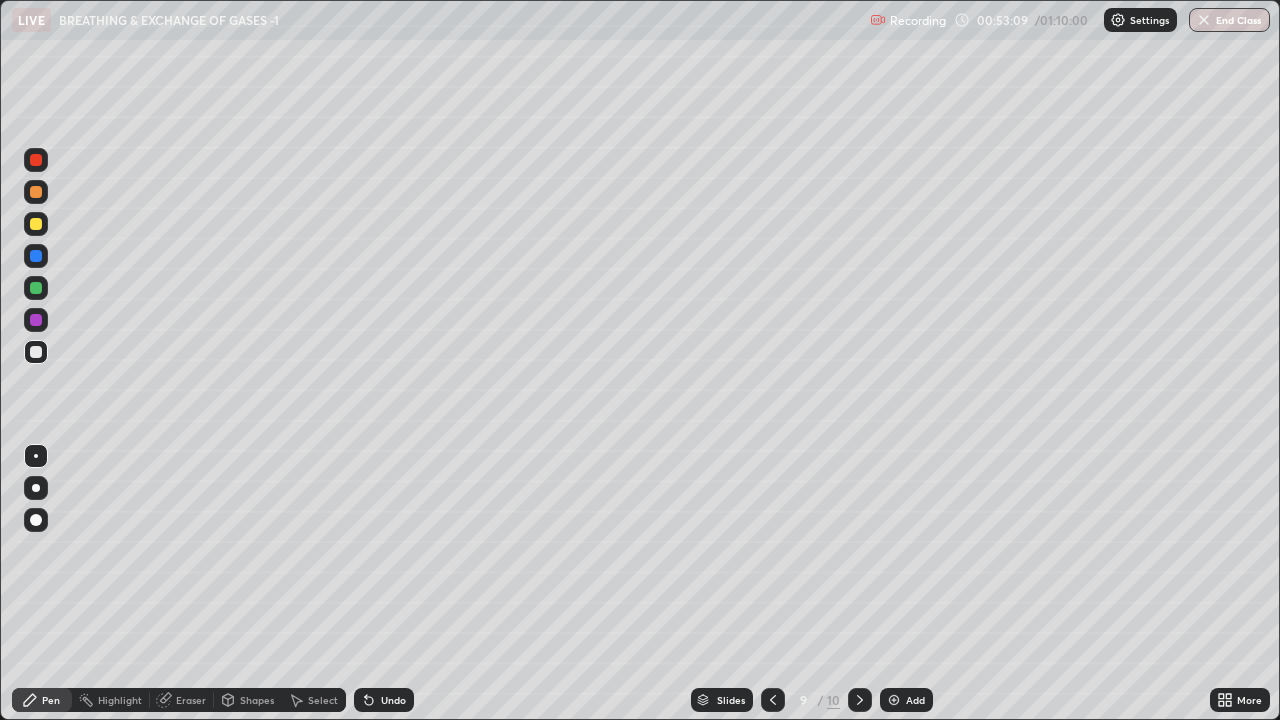 click at bounding box center (36, 288) 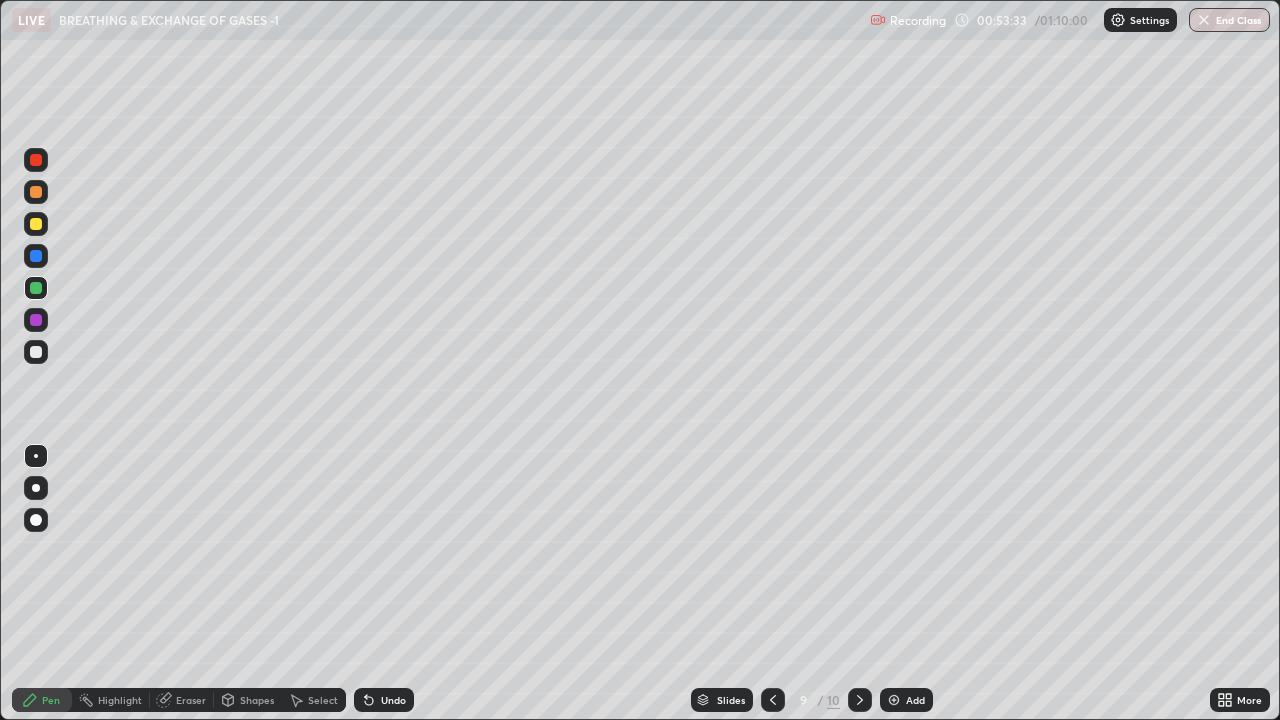click at bounding box center (36, 256) 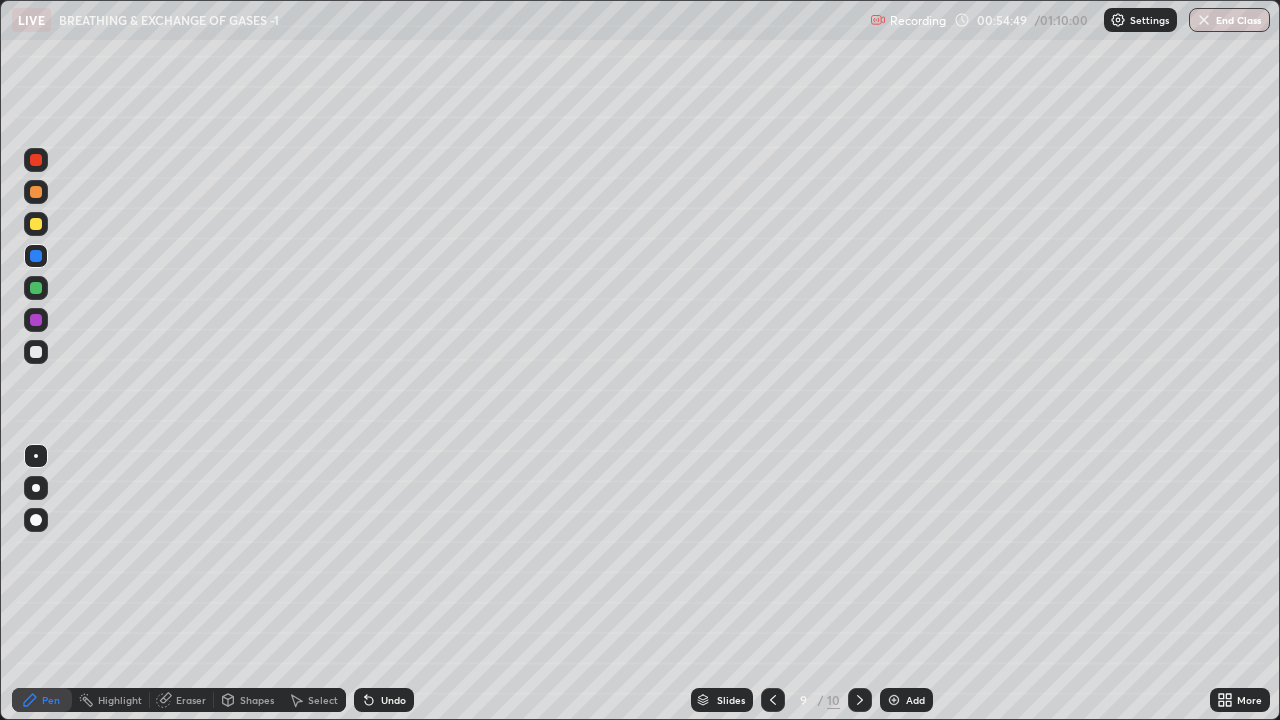 click at bounding box center (36, 520) 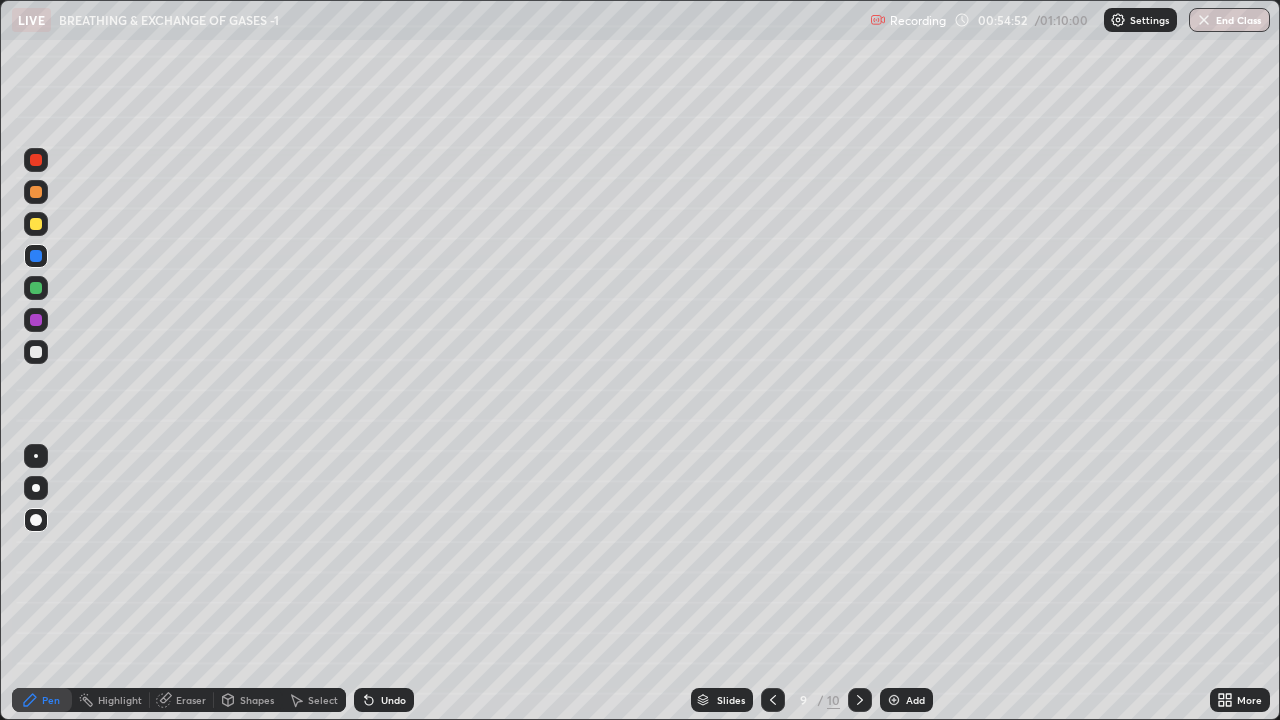 click on "Highlight" at bounding box center [120, 700] 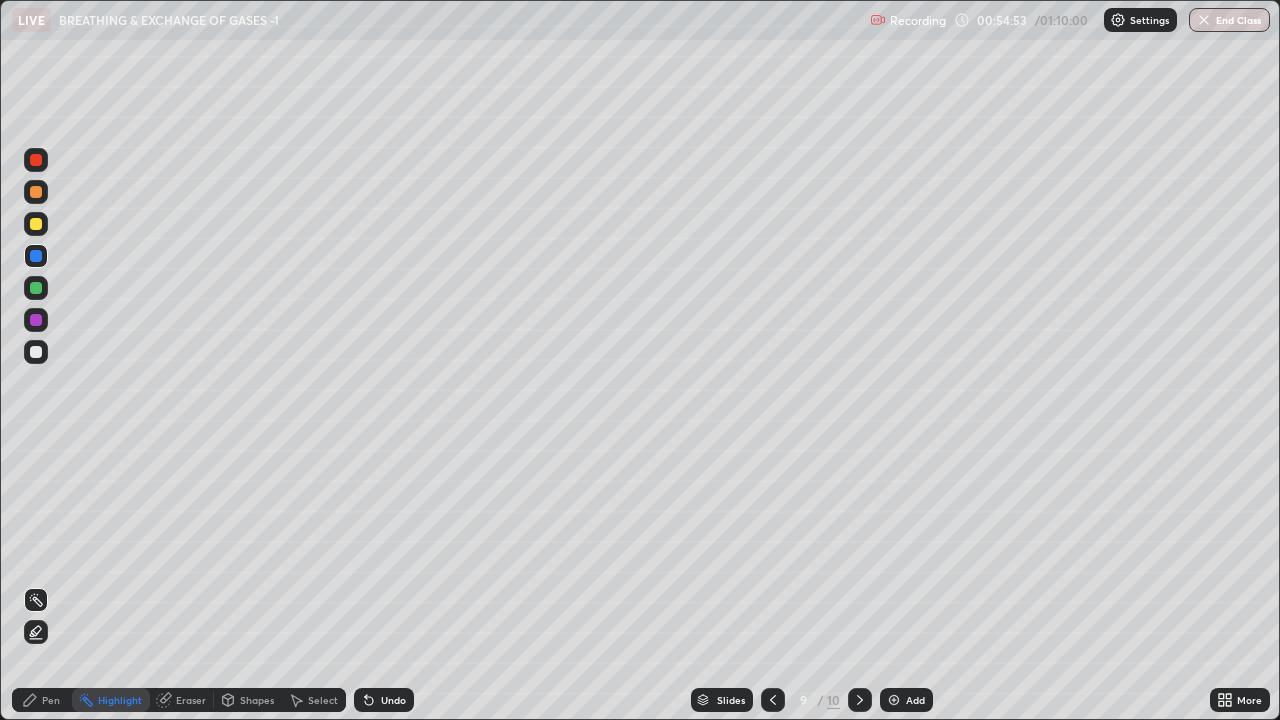 click 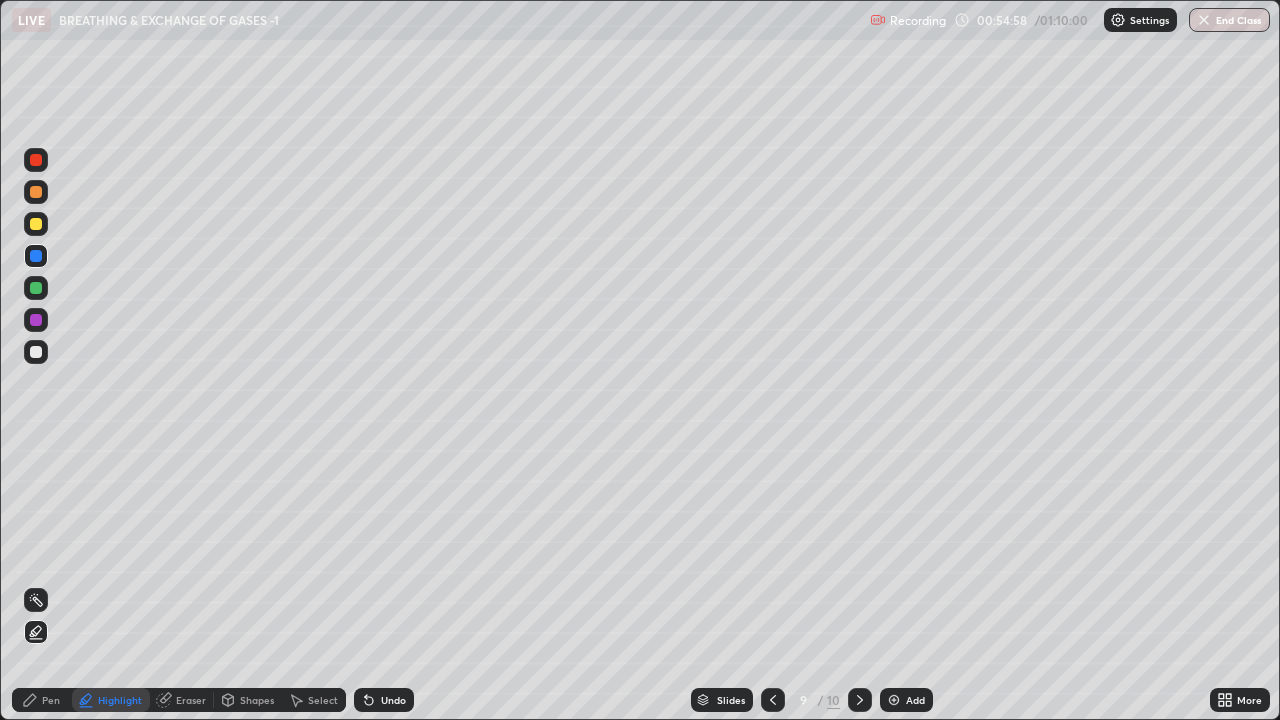 click on "Undo" at bounding box center (384, 700) 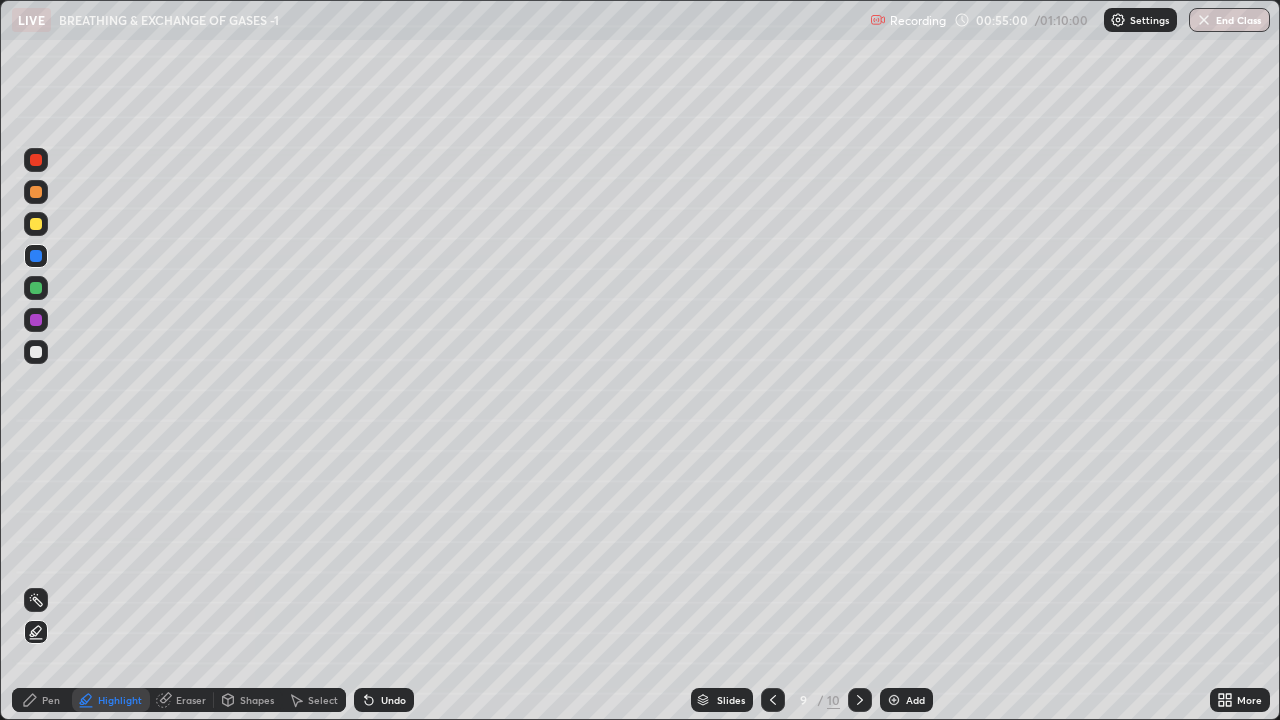 click at bounding box center (36, 224) 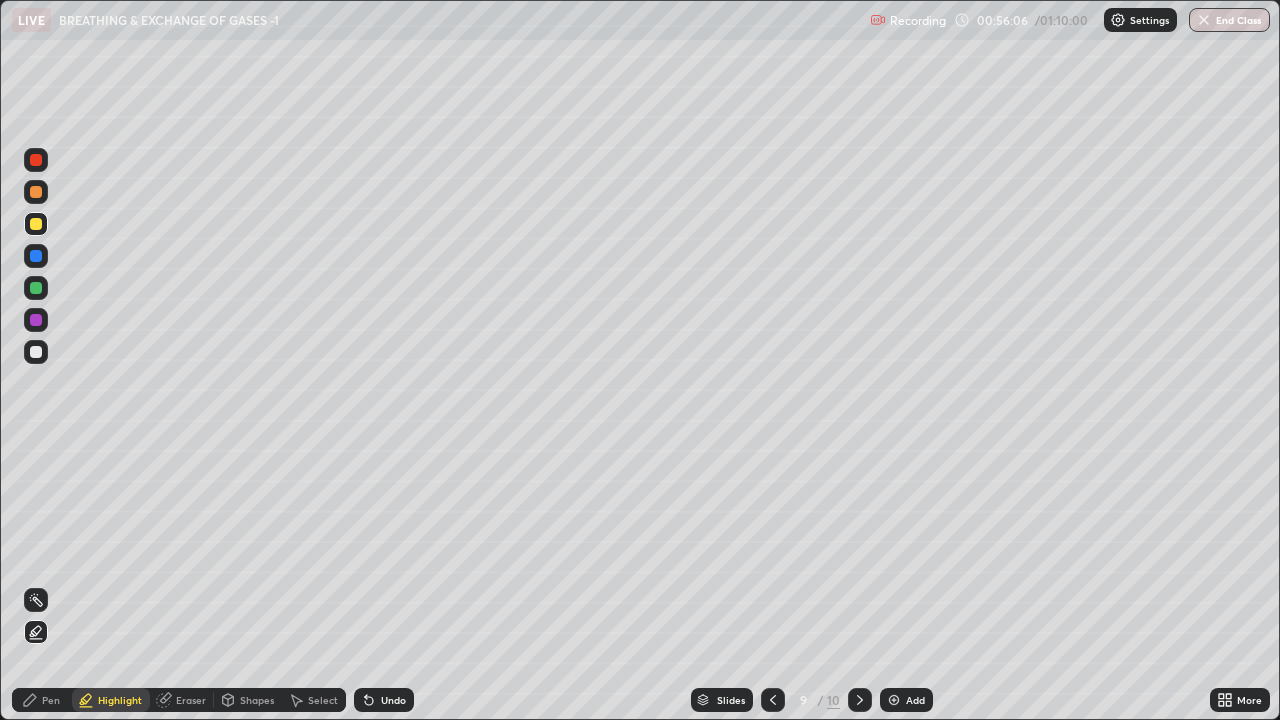 click 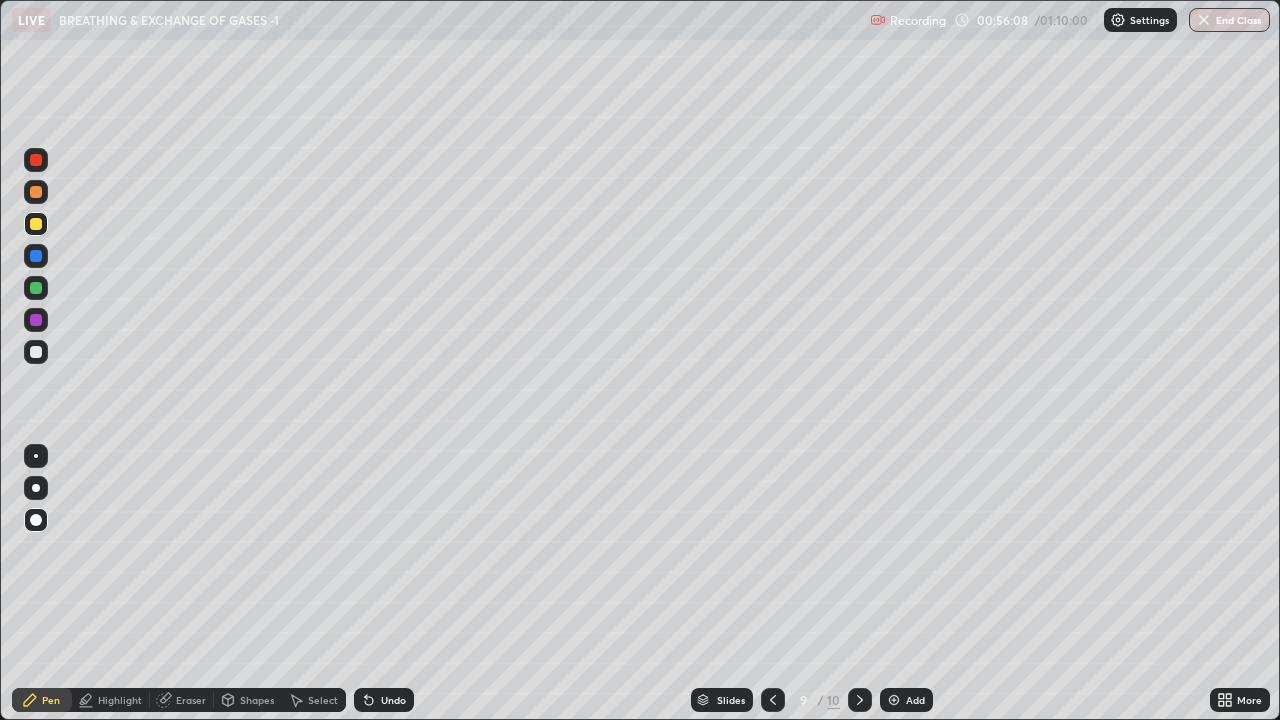click at bounding box center (36, 456) 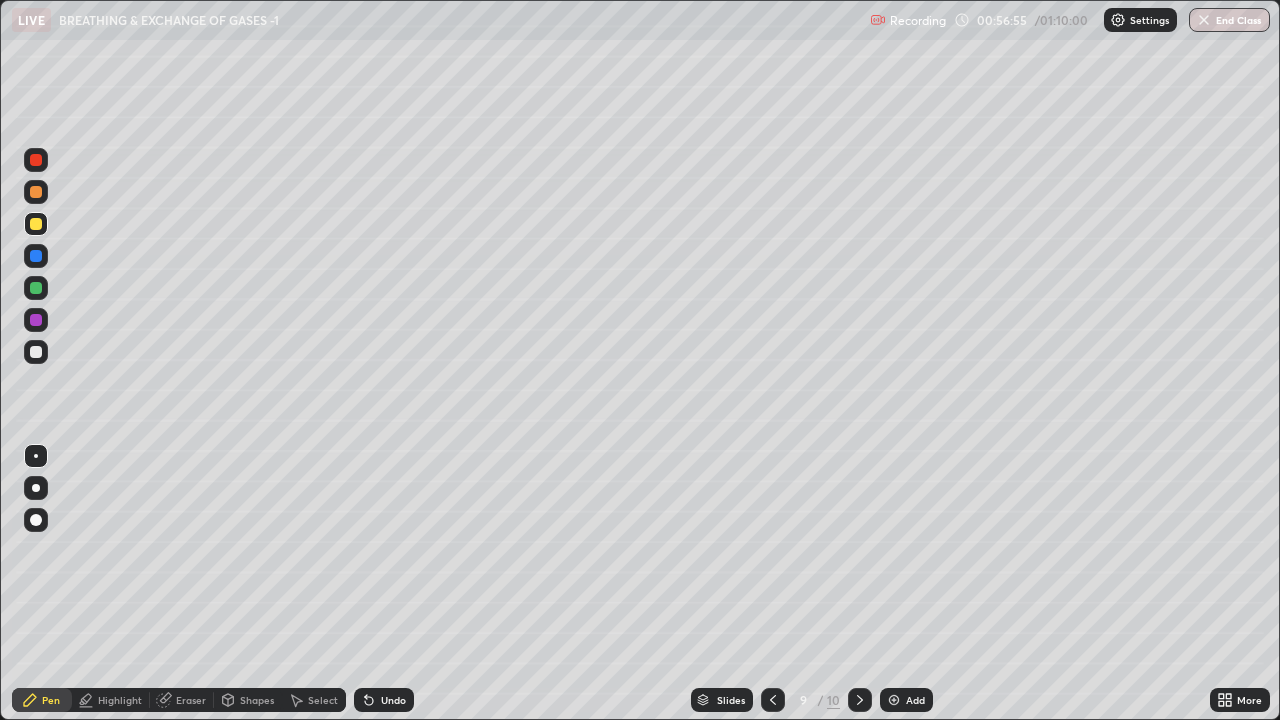 click 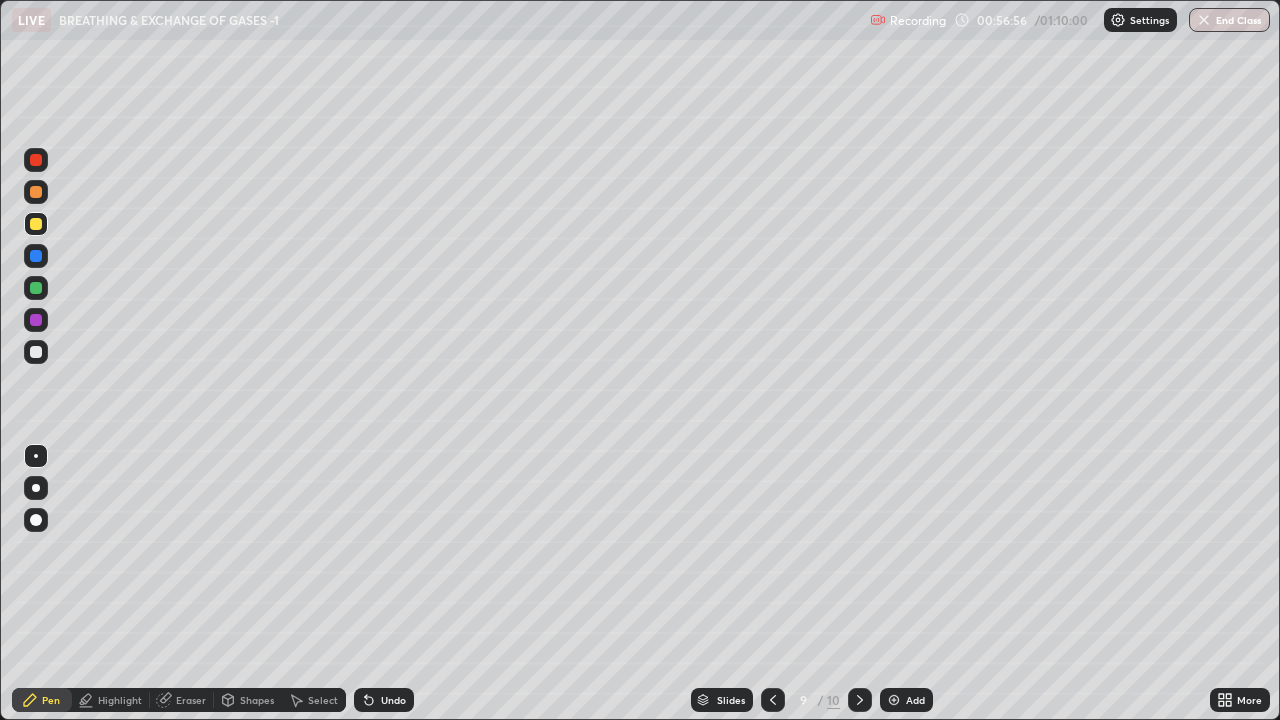 click on "Undo" at bounding box center (384, 700) 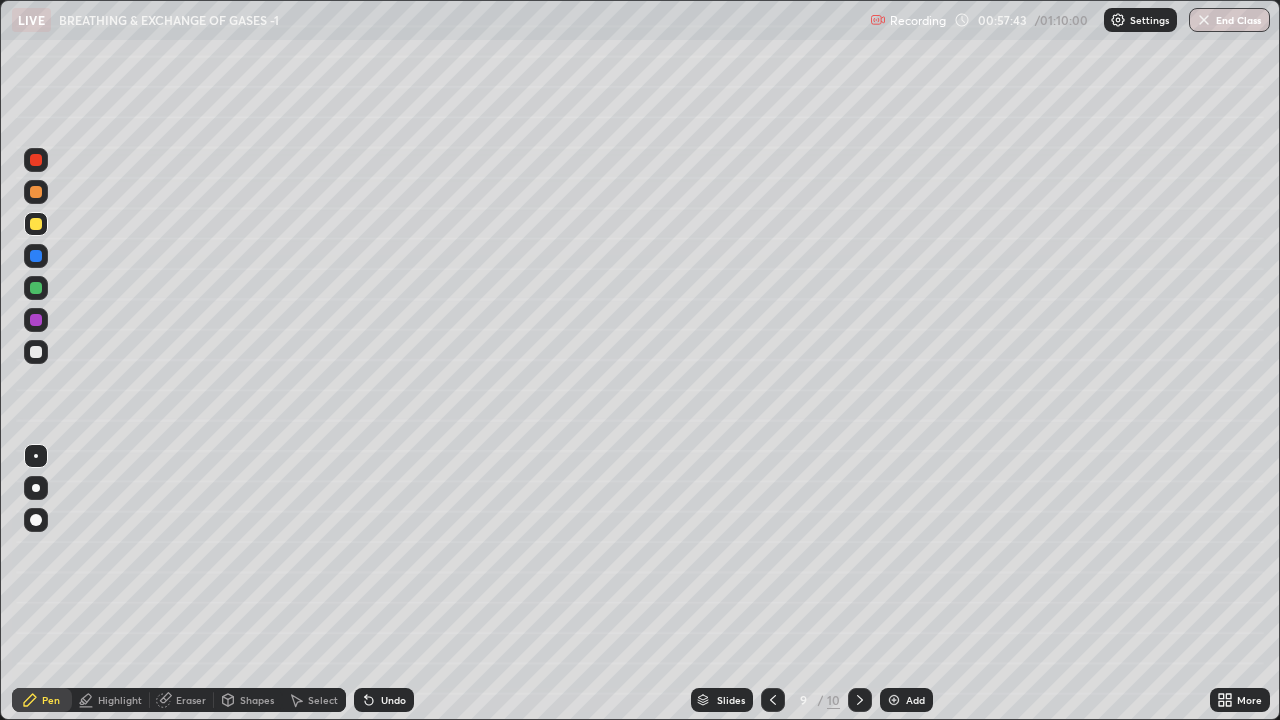 click at bounding box center (36, 288) 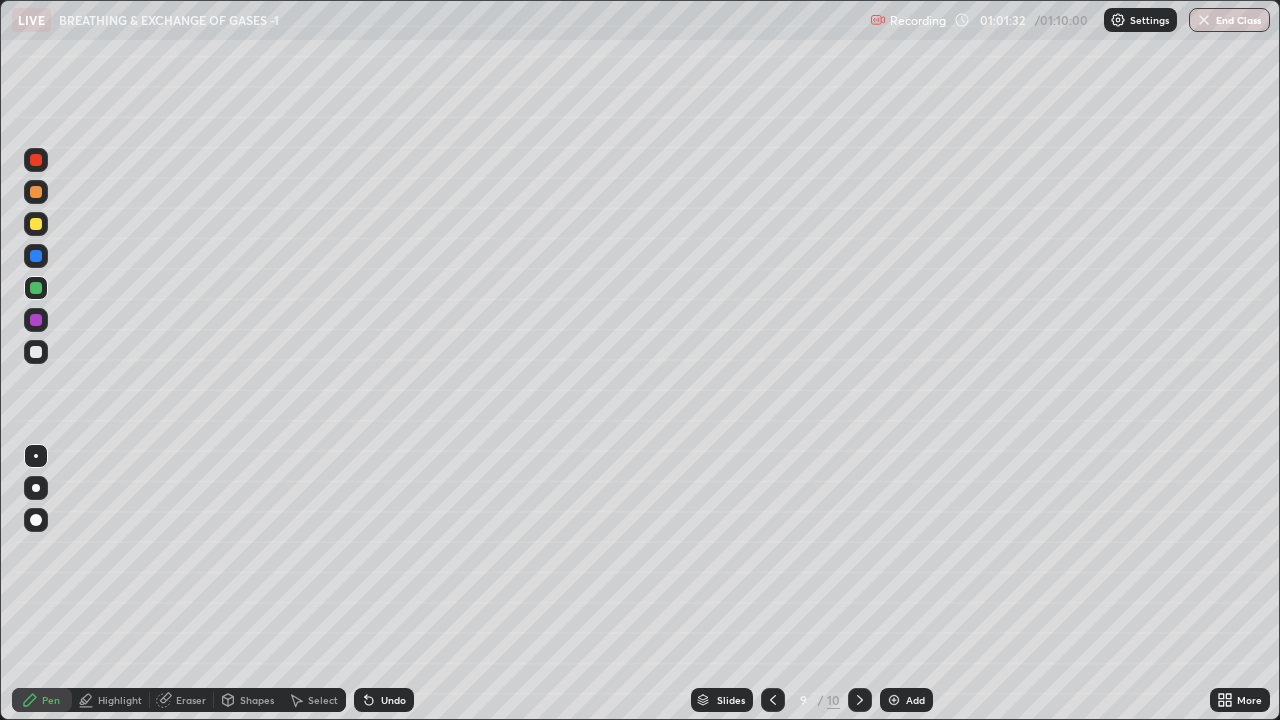 click 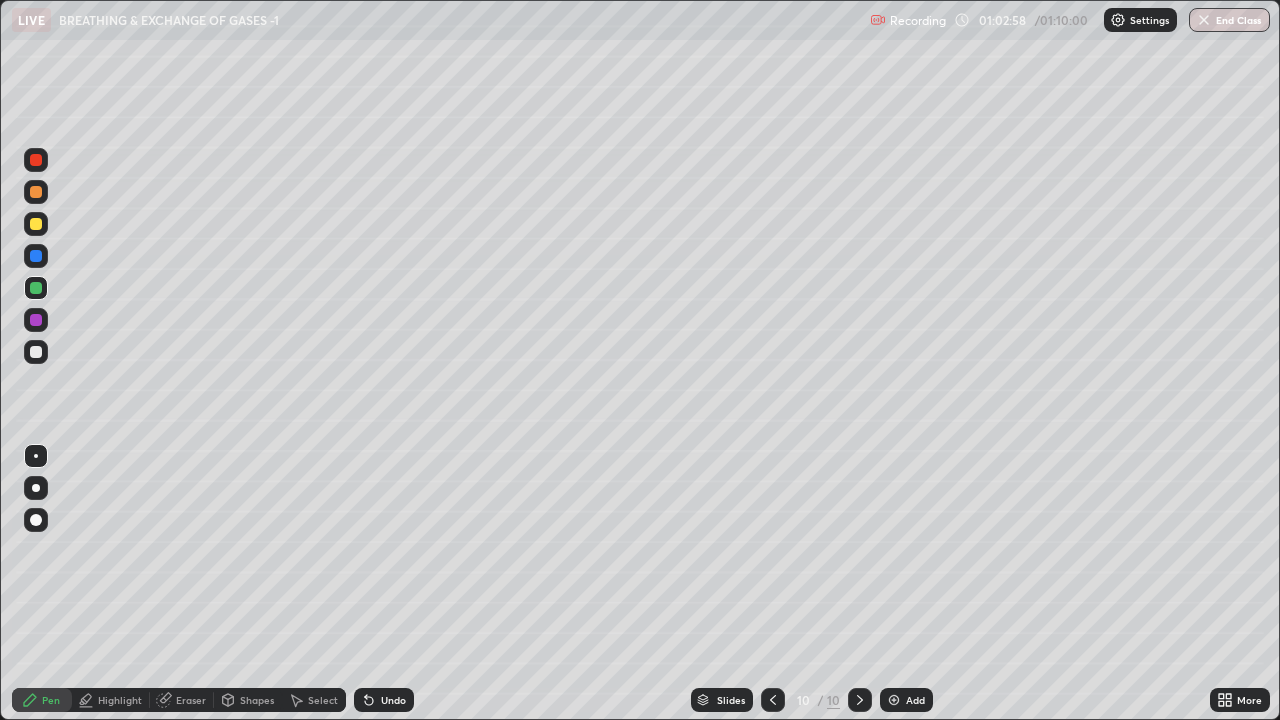 click at bounding box center (36, 256) 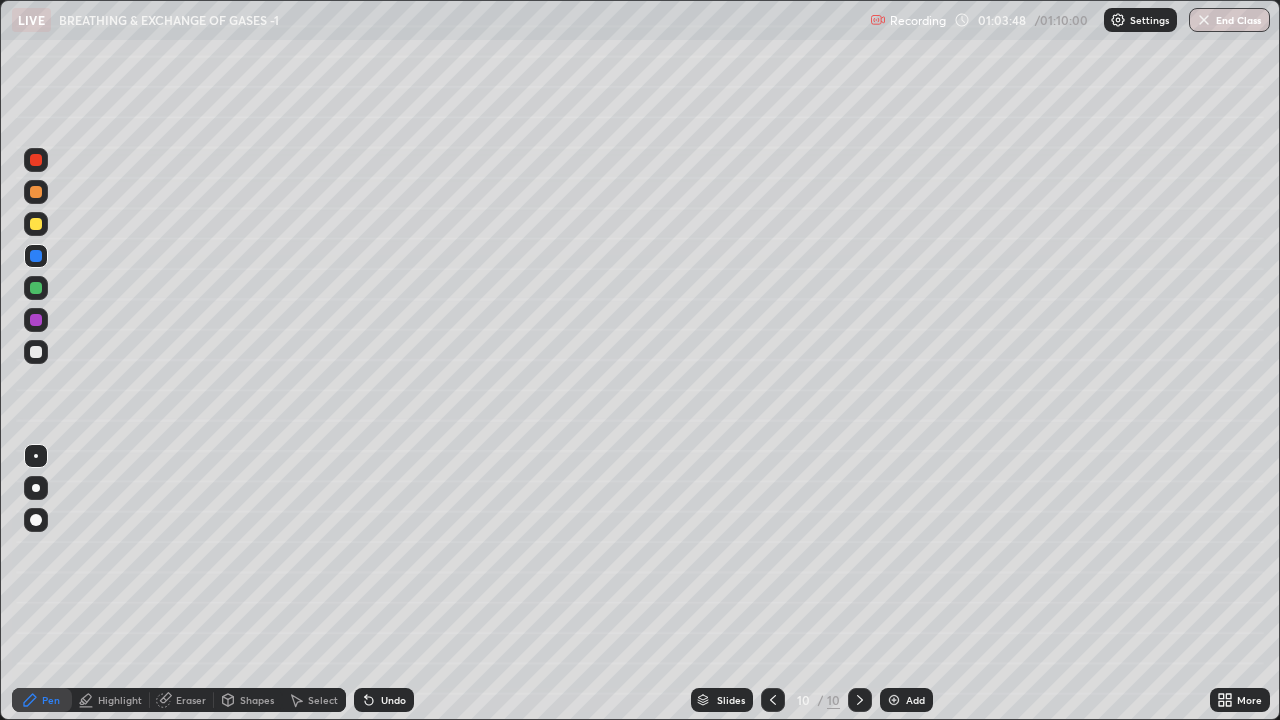 click 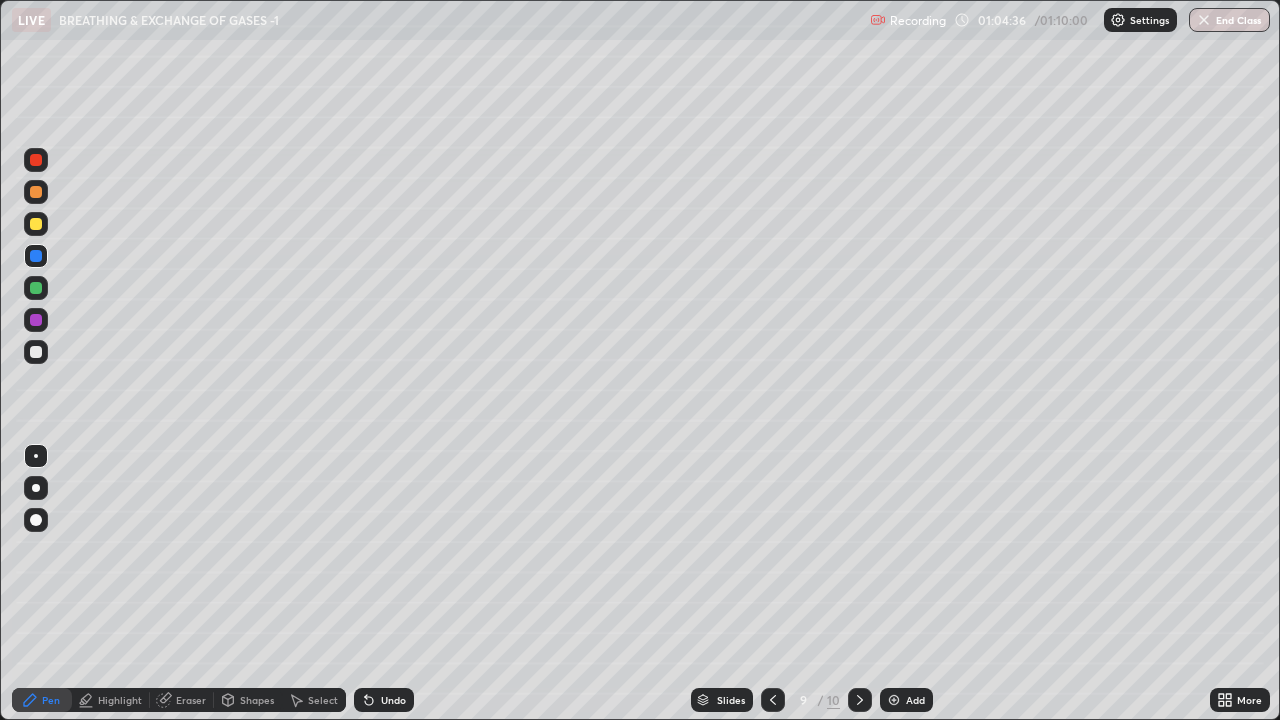 click 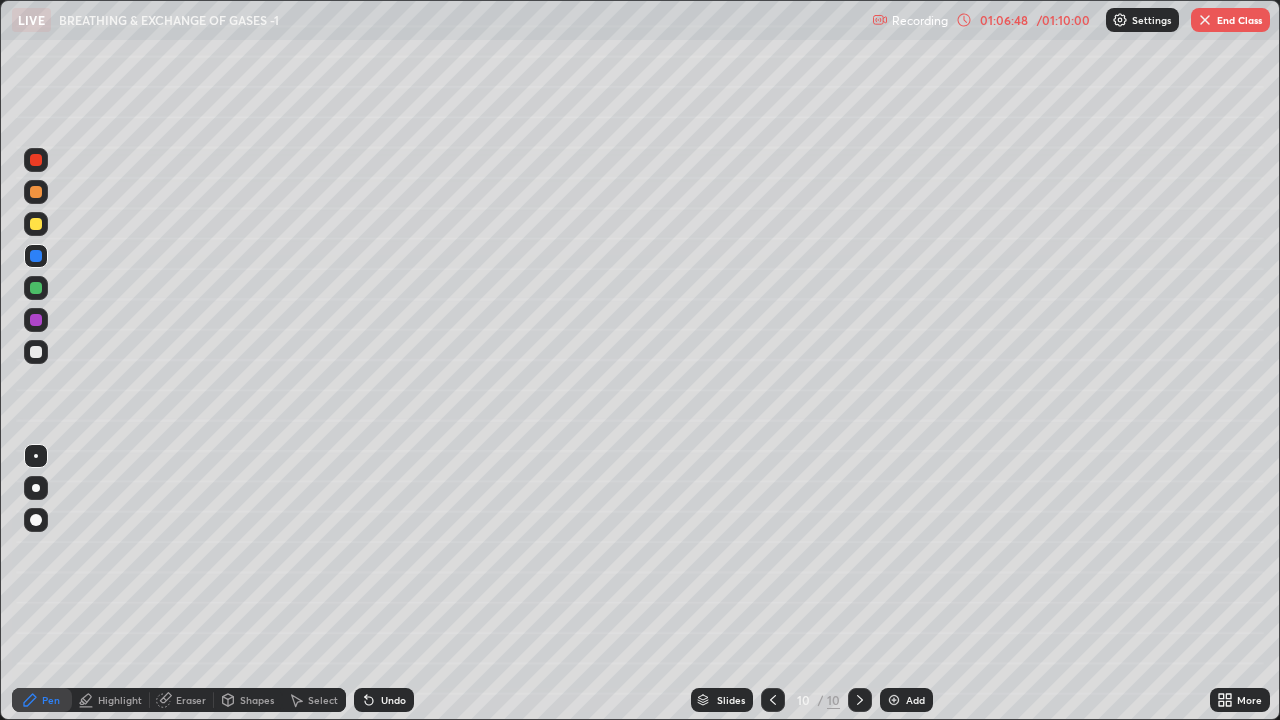 click on "End Class" at bounding box center [1230, 20] 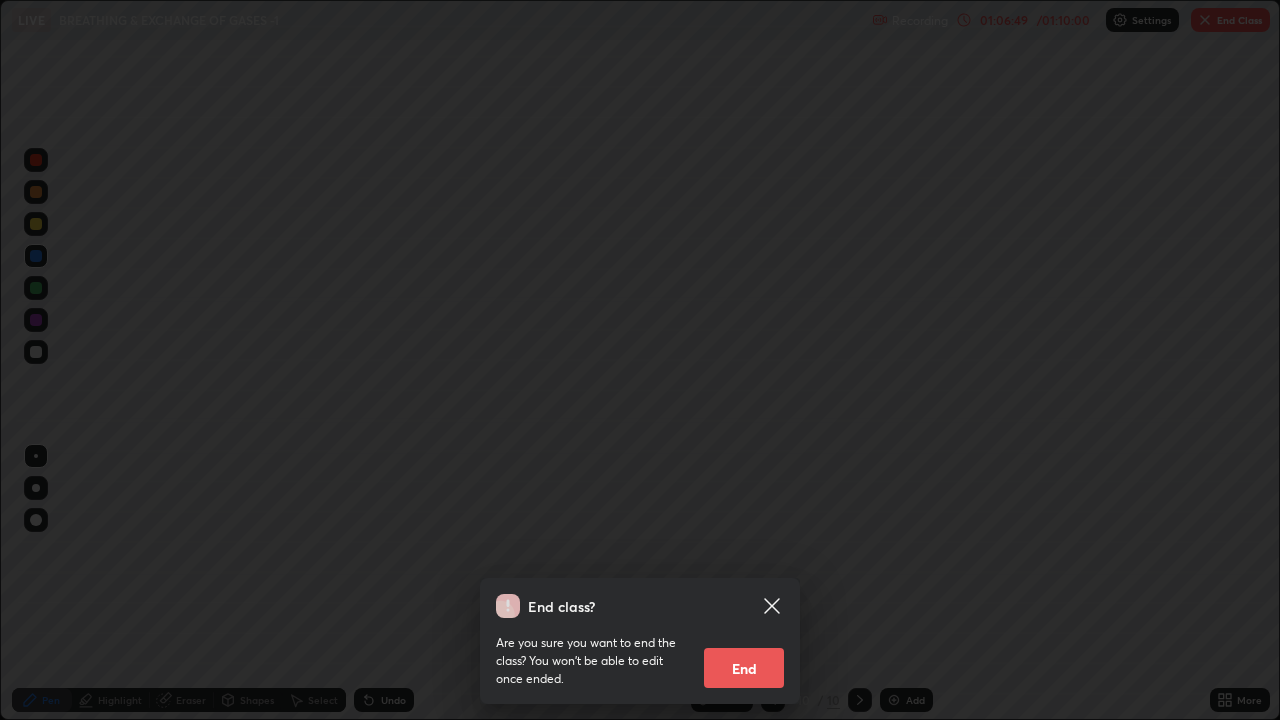 click on "End" at bounding box center (744, 668) 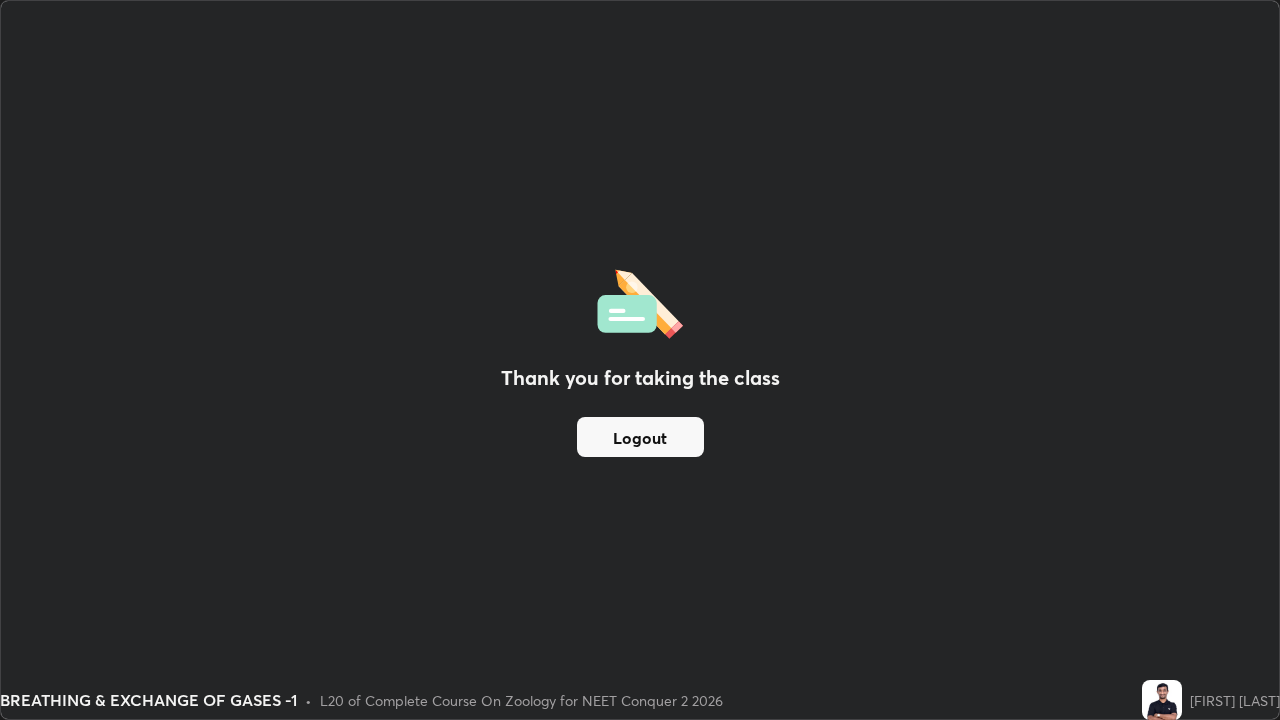 click on "Logout" at bounding box center [640, 437] 